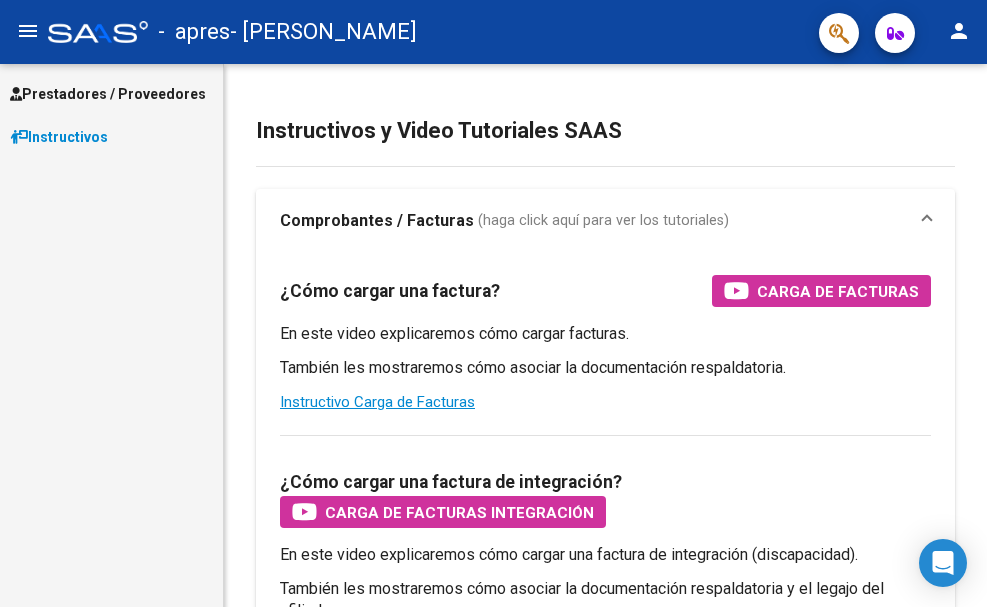 scroll, scrollTop: 0, scrollLeft: 0, axis: both 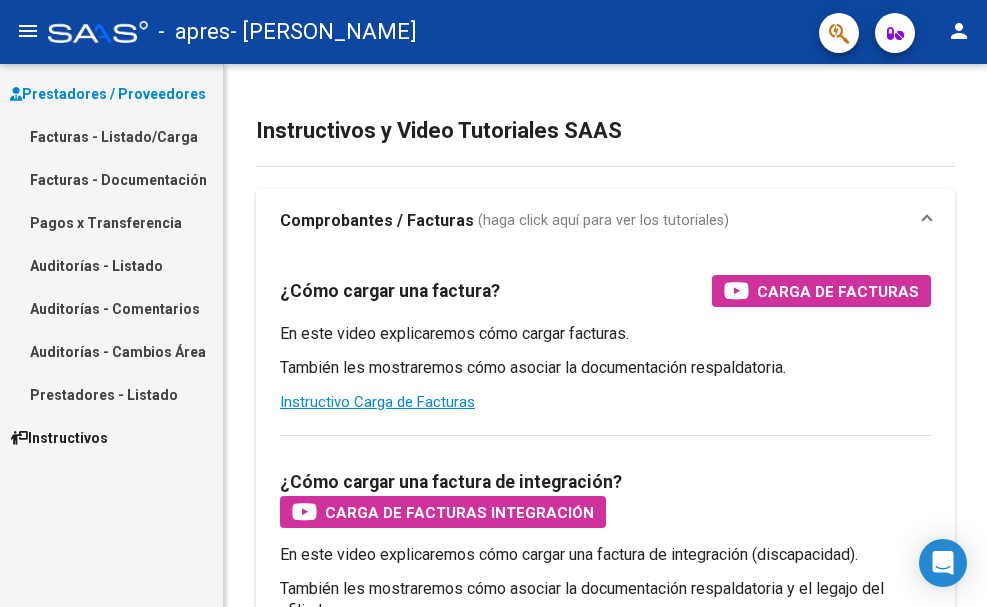 click on "Facturas - Listado/Carga" at bounding box center (111, 136) 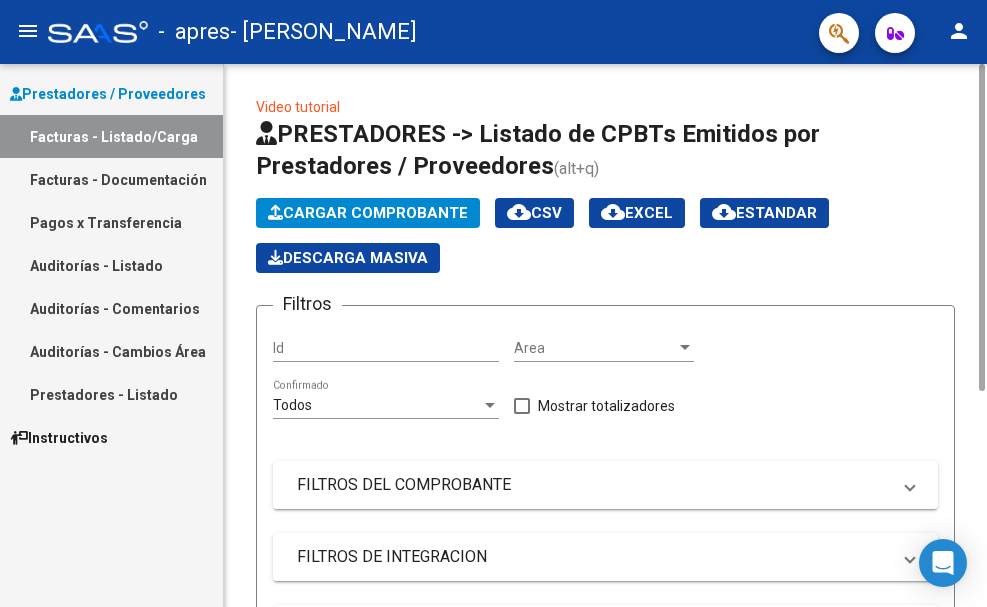 click on "Cargar Comprobante" 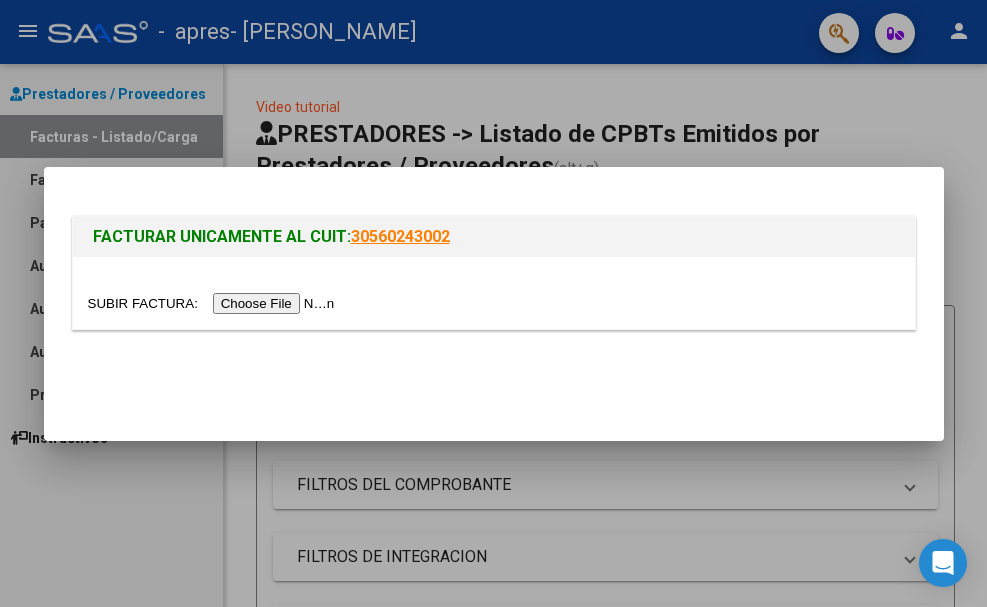 click at bounding box center (214, 303) 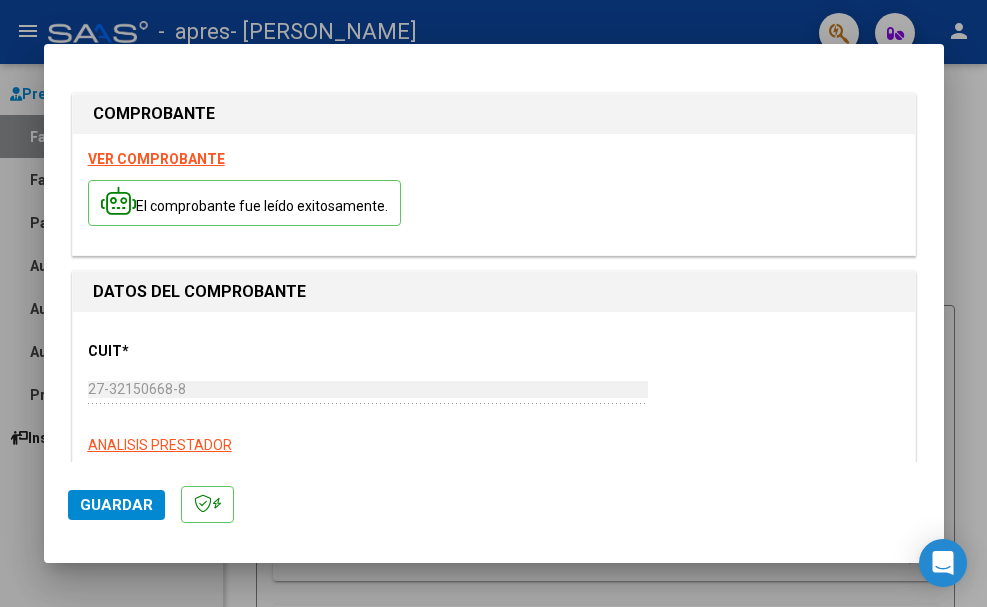 click on "Guardar" 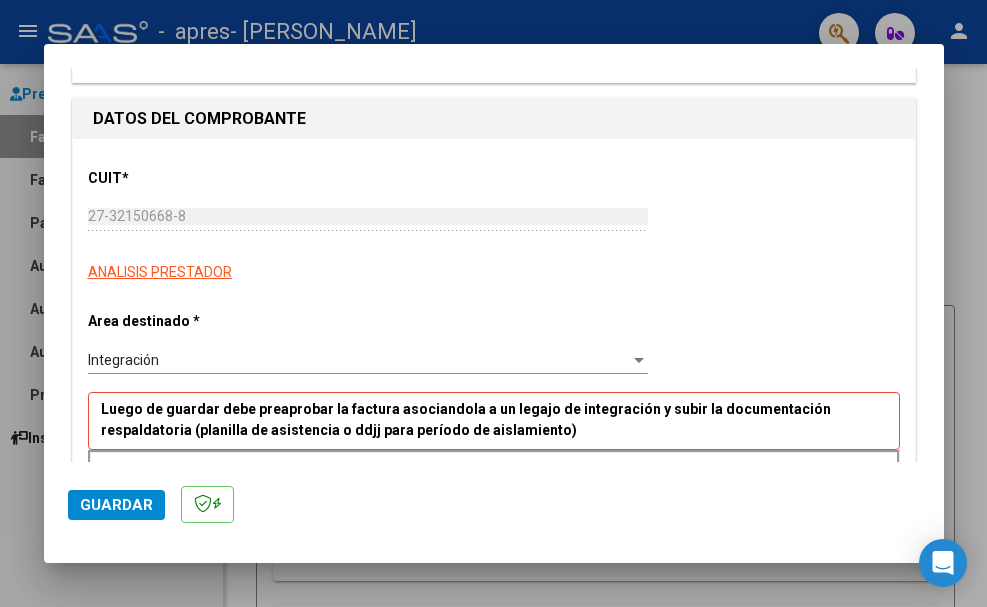 scroll, scrollTop: 187, scrollLeft: 0, axis: vertical 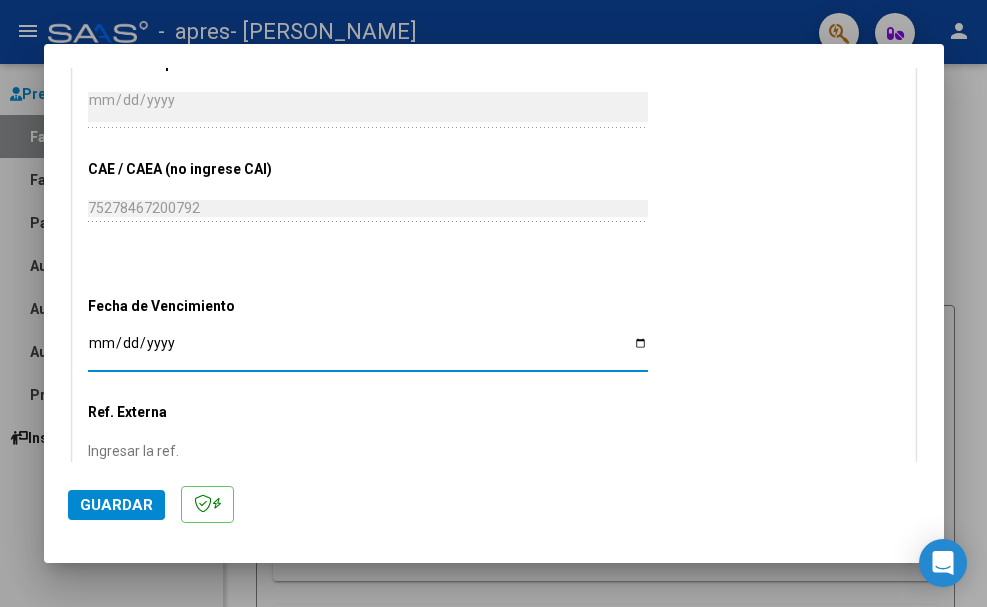 click on "Ingresar la fecha" at bounding box center [368, 350] 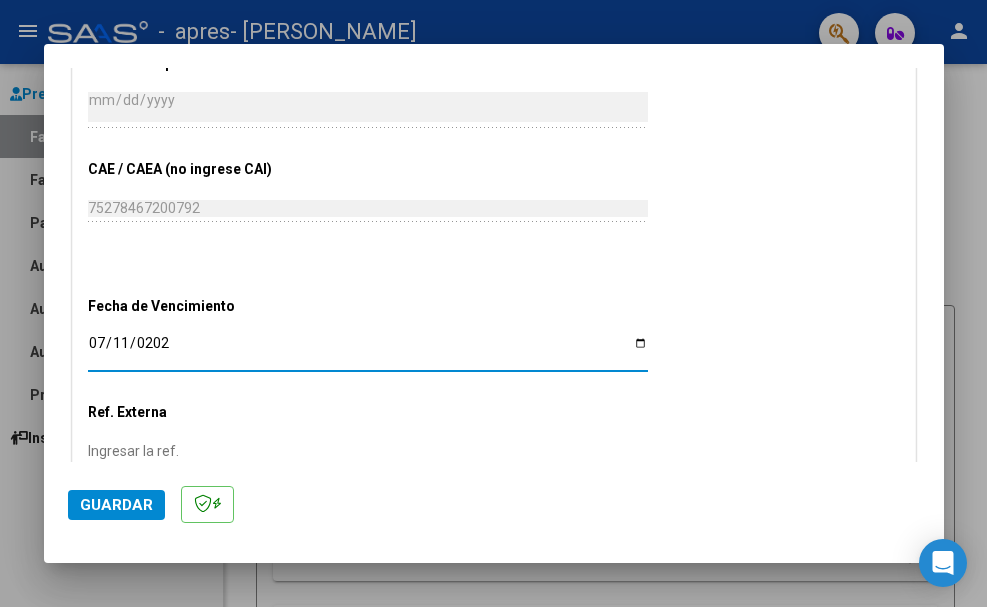 type on "[DATE]" 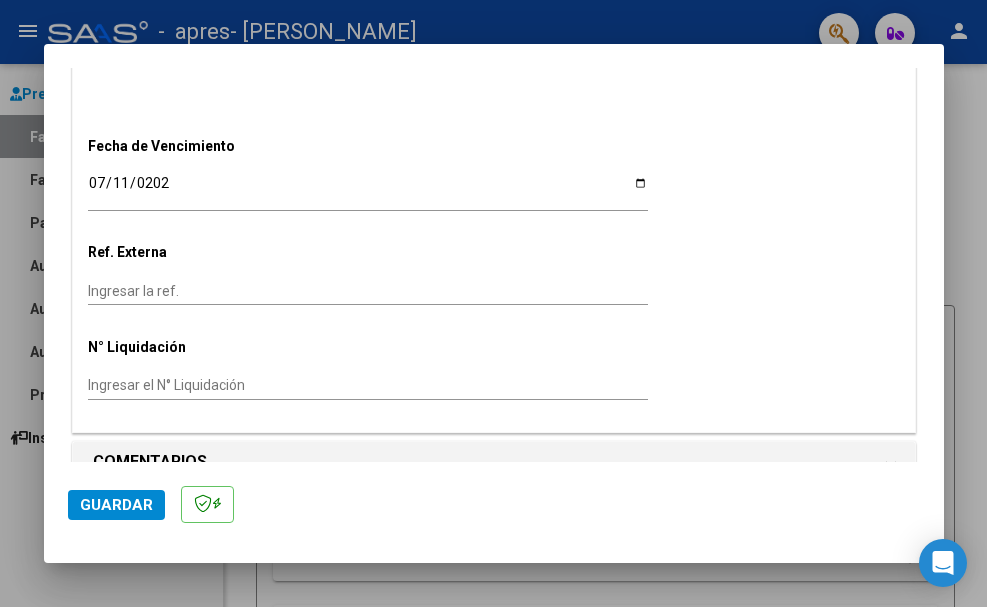 scroll, scrollTop: 1288, scrollLeft: 0, axis: vertical 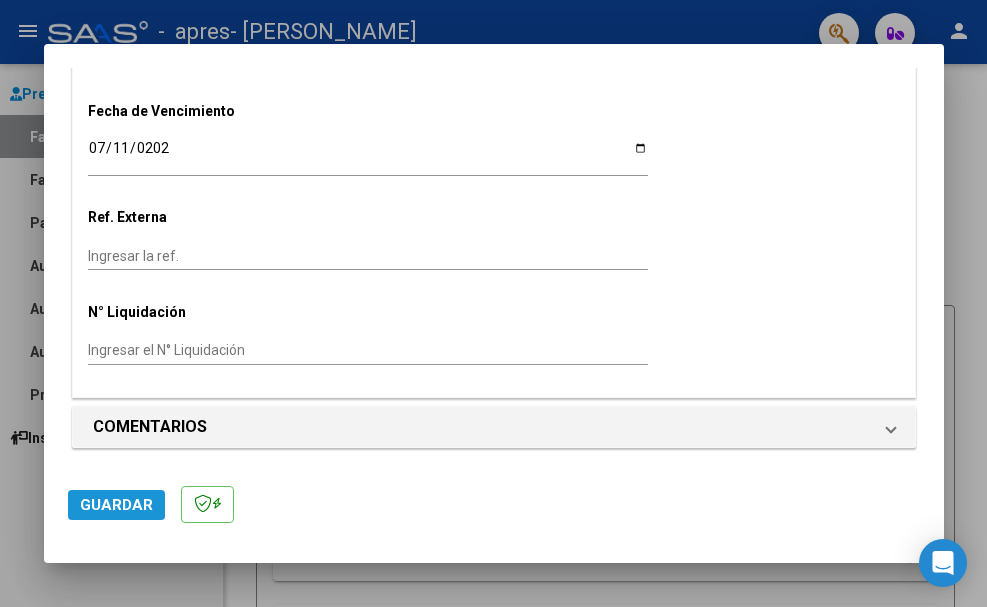 click on "Guardar" 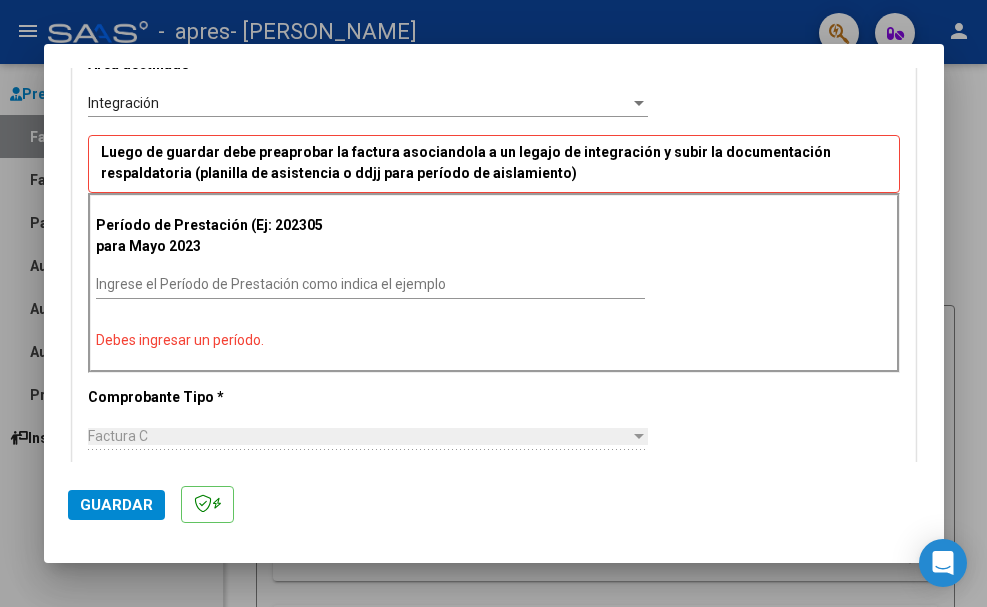 scroll, scrollTop: 390, scrollLeft: 0, axis: vertical 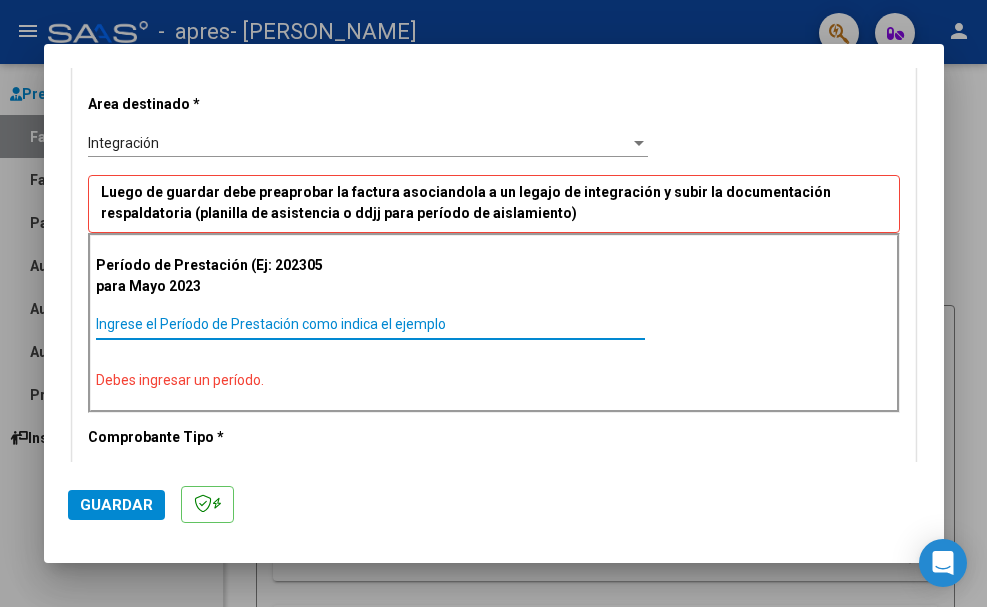 click on "Ingrese el Período de Prestación como indica el ejemplo" at bounding box center (370, 324) 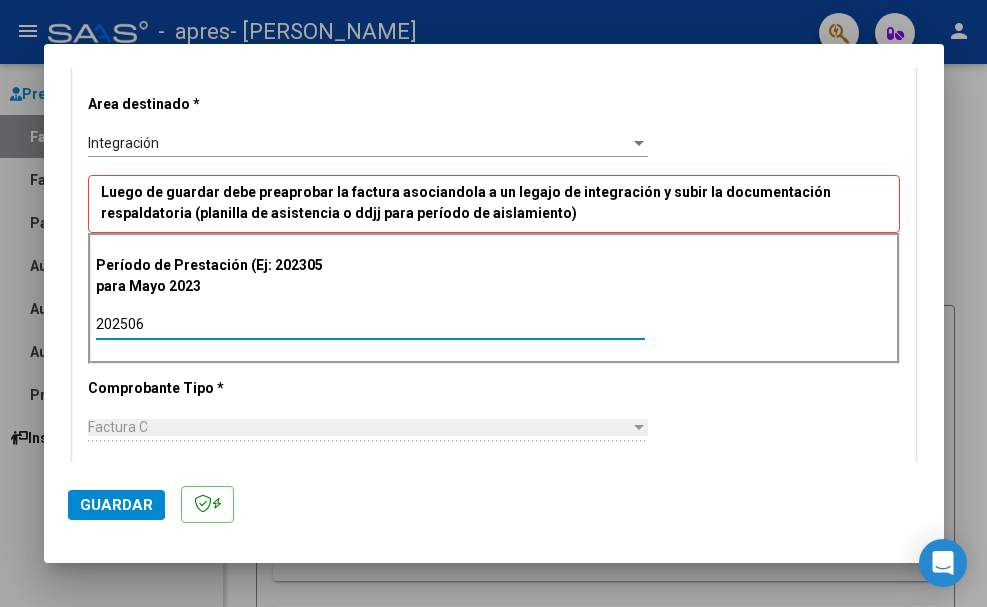 type on "202506" 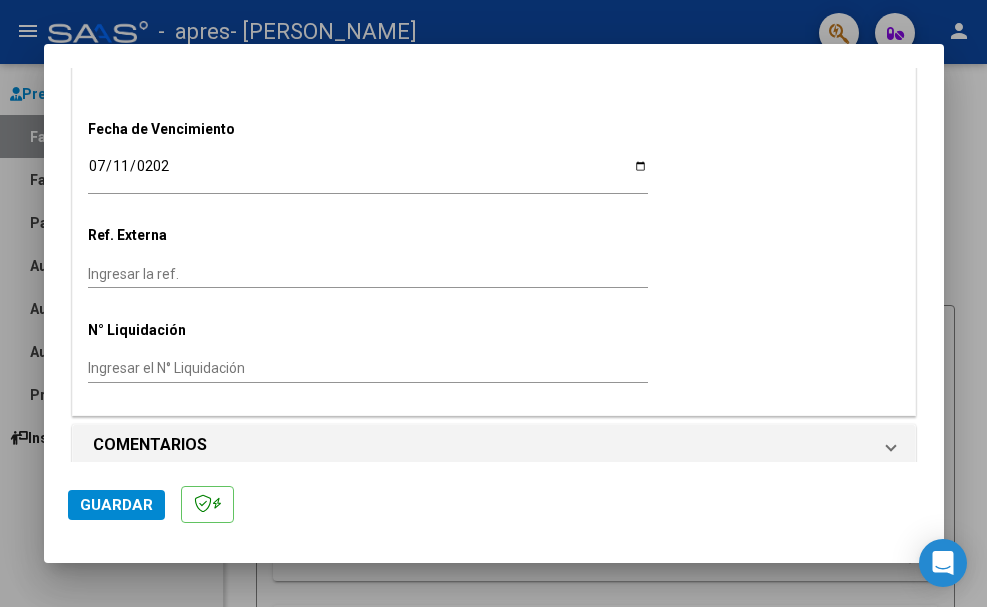 scroll, scrollTop: 1288, scrollLeft: 0, axis: vertical 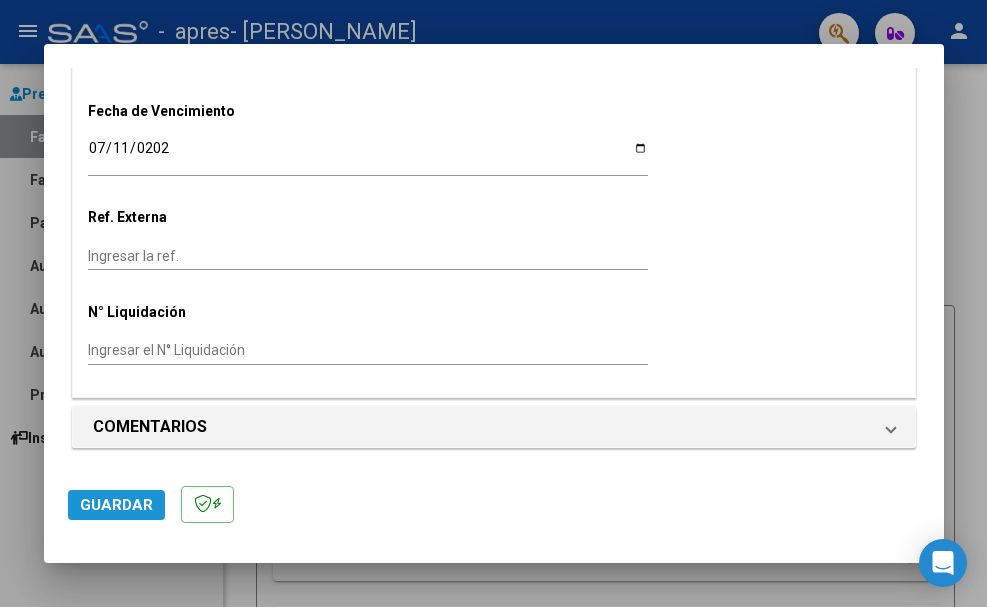 click on "Guardar" 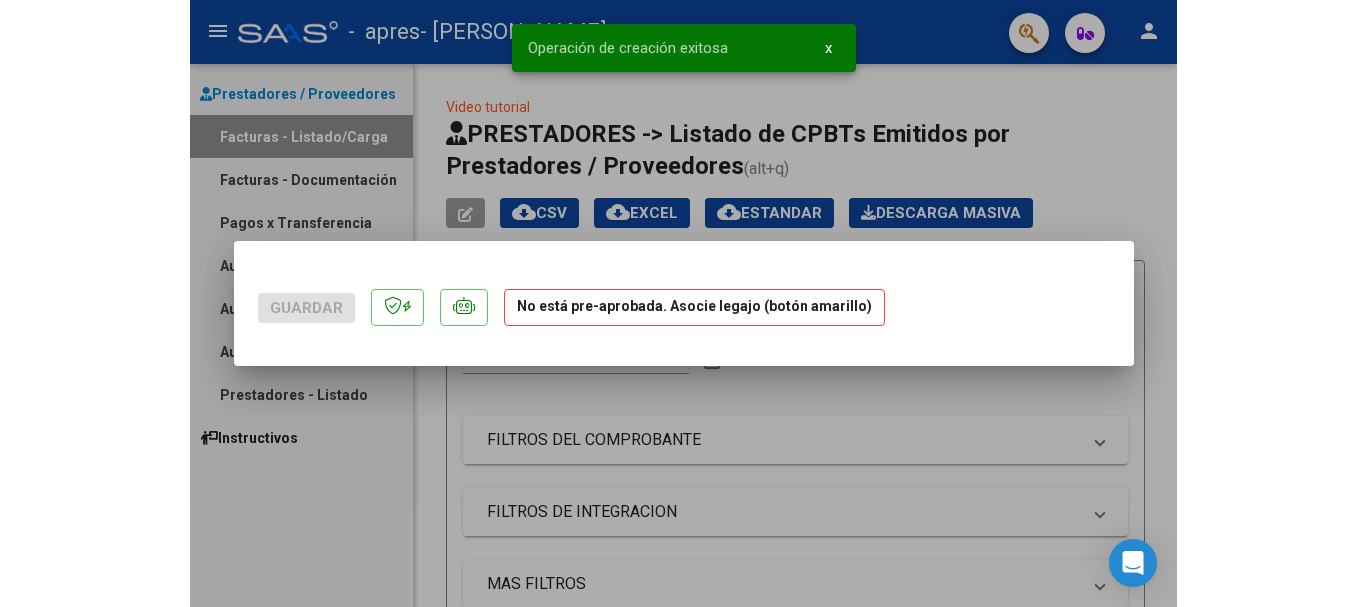 scroll, scrollTop: 0, scrollLeft: 0, axis: both 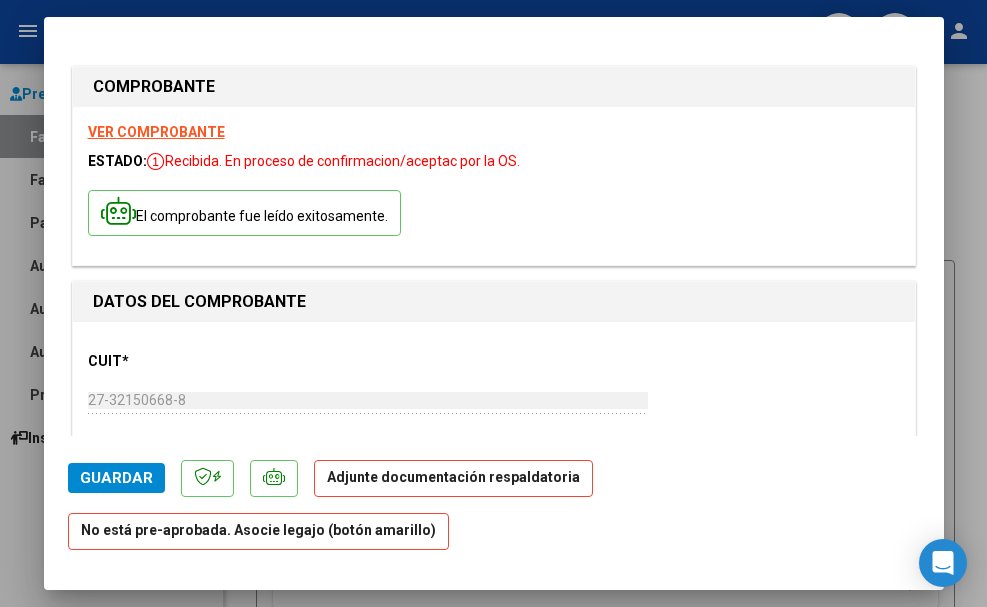 click on "Adjunte documentación respaldatoria" 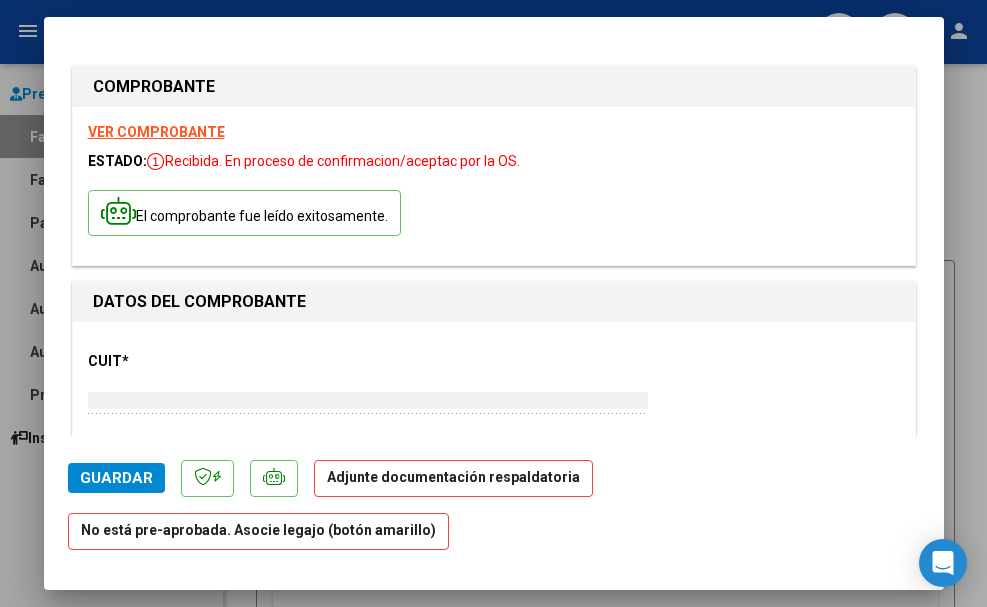 type 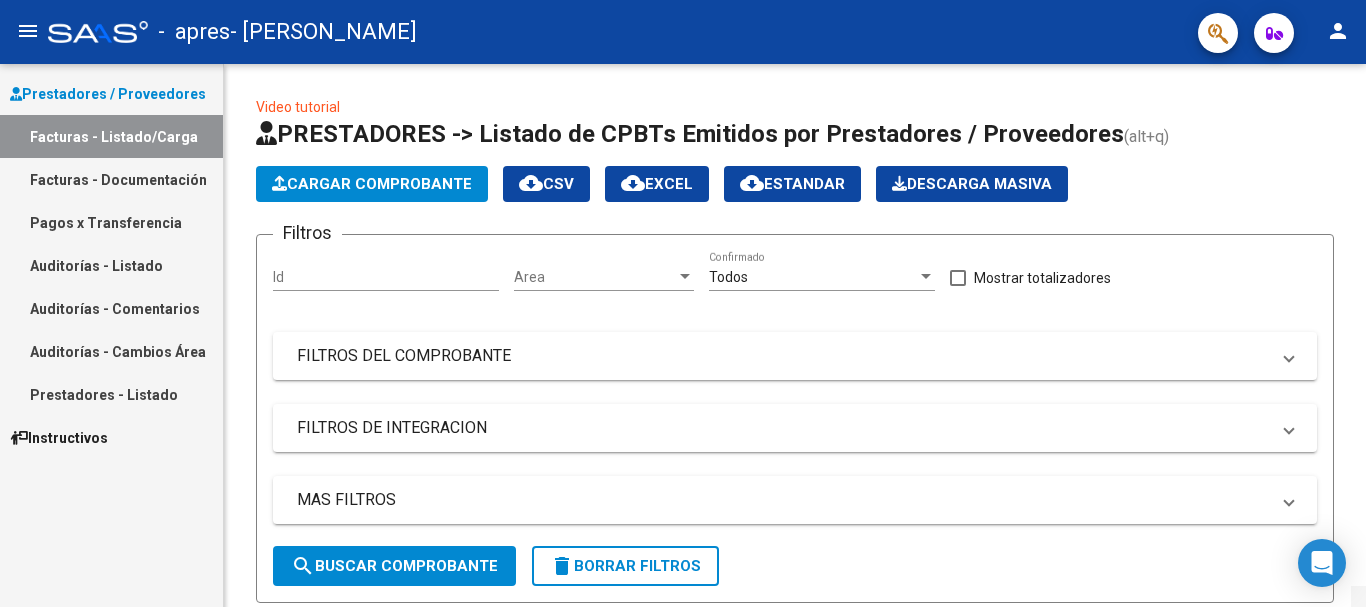 drag, startPoint x: 1365, startPoint y: 181, endPoint x: 1360, endPoint y: 419, distance: 238.05252 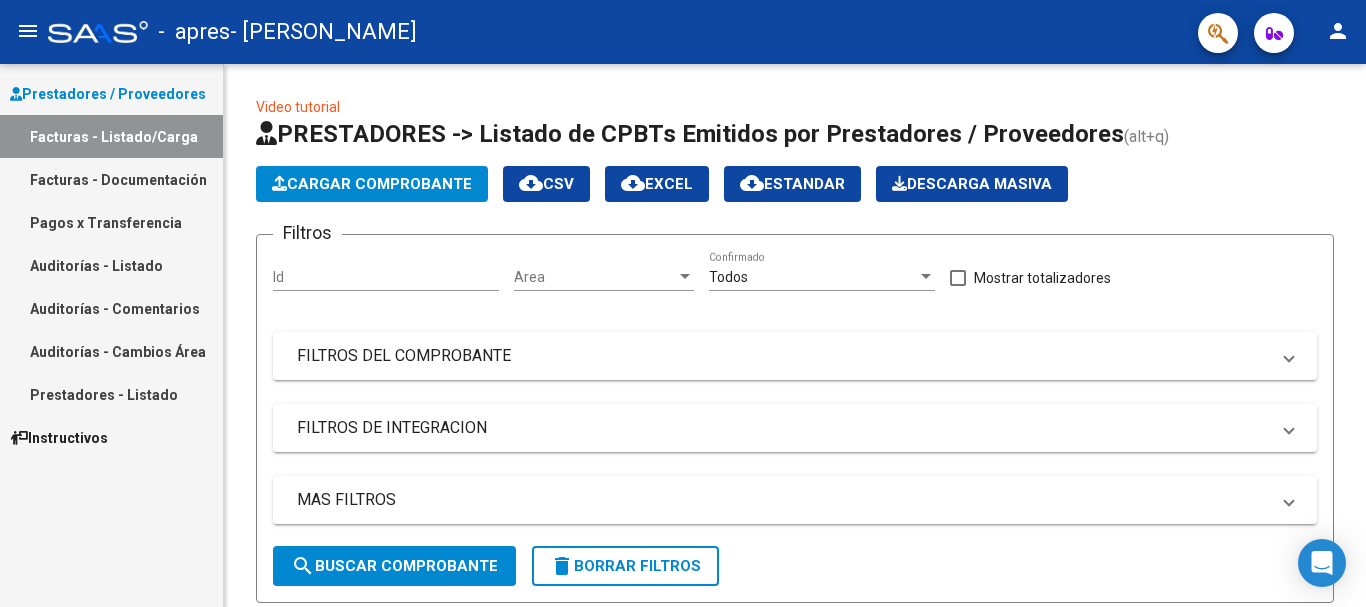 click on "$ 98.964,88" 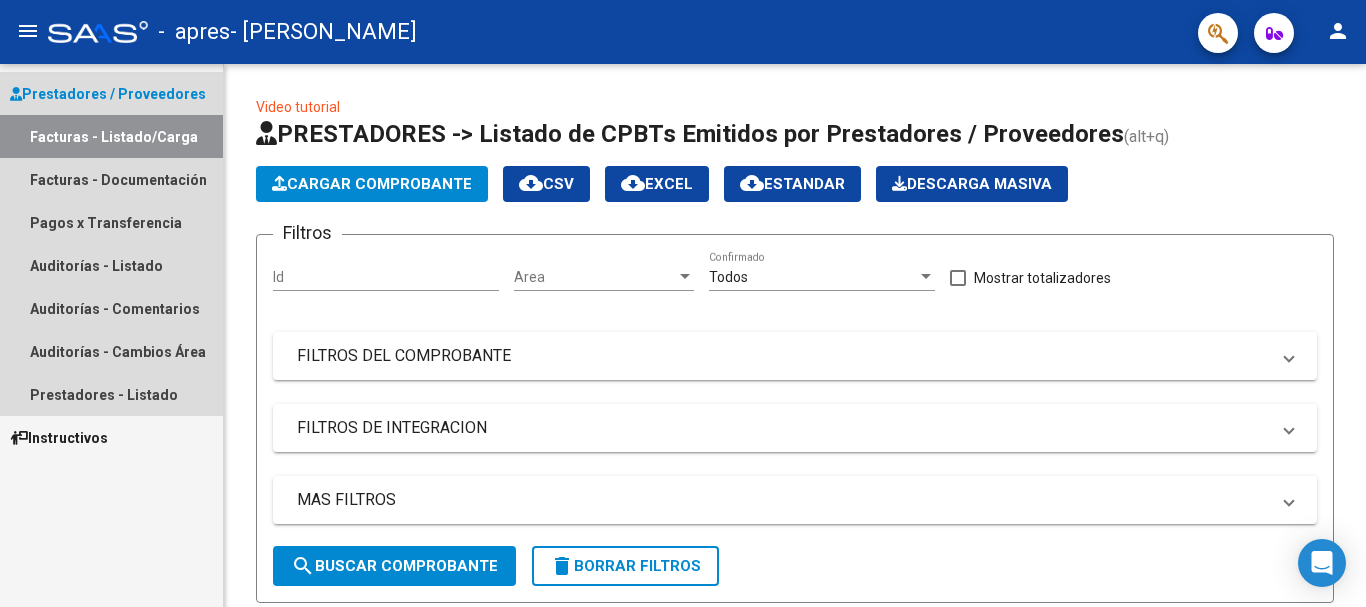 click on "Facturas - Listado/Carga" at bounding box center [111, 136] 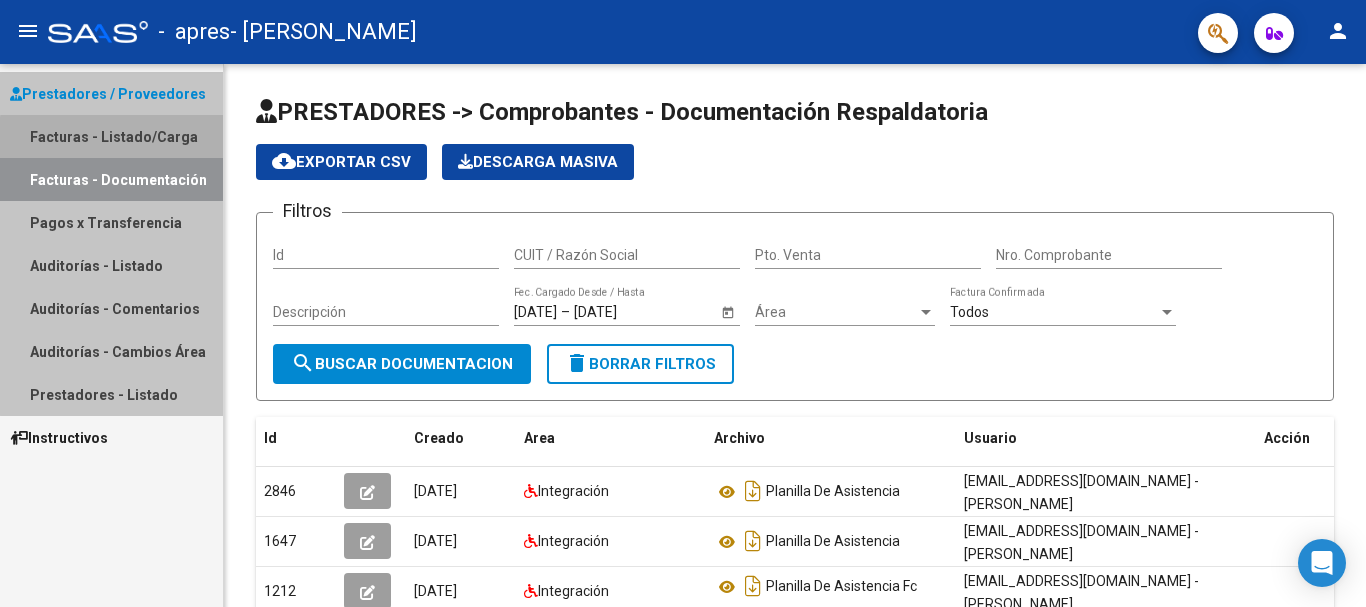 click on "Facturas - Documentación" at bounding box center (111, 179) 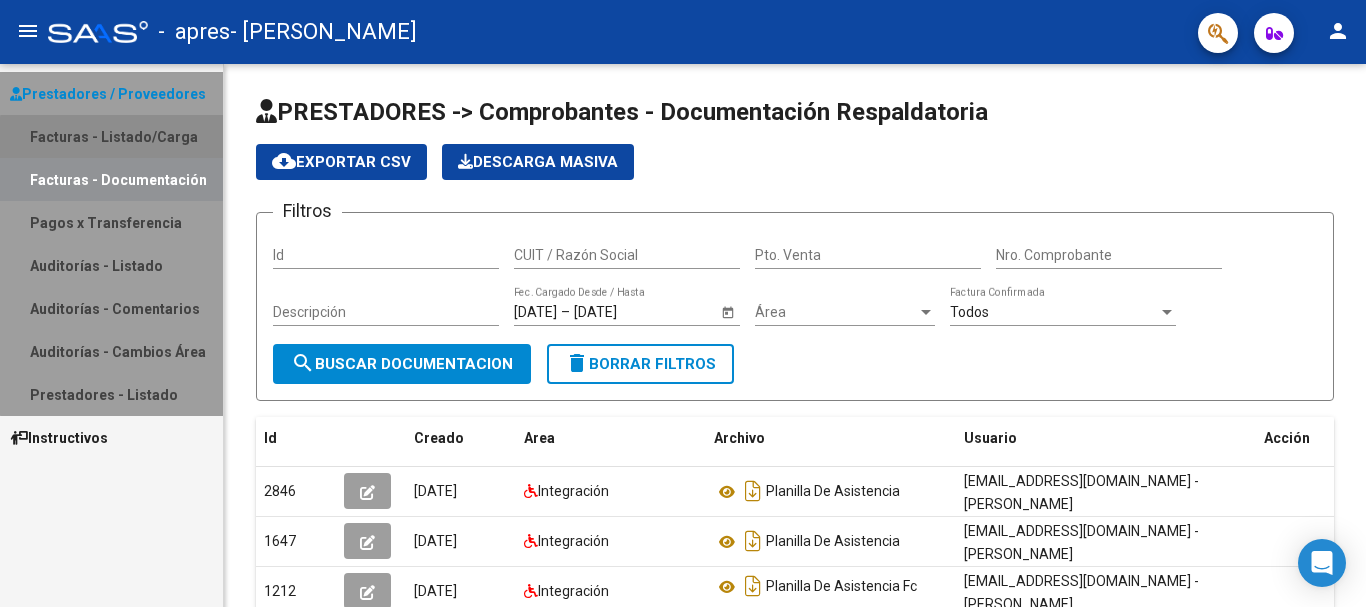 click on "Facturas - Documentación" at bounding box center [111, 179] 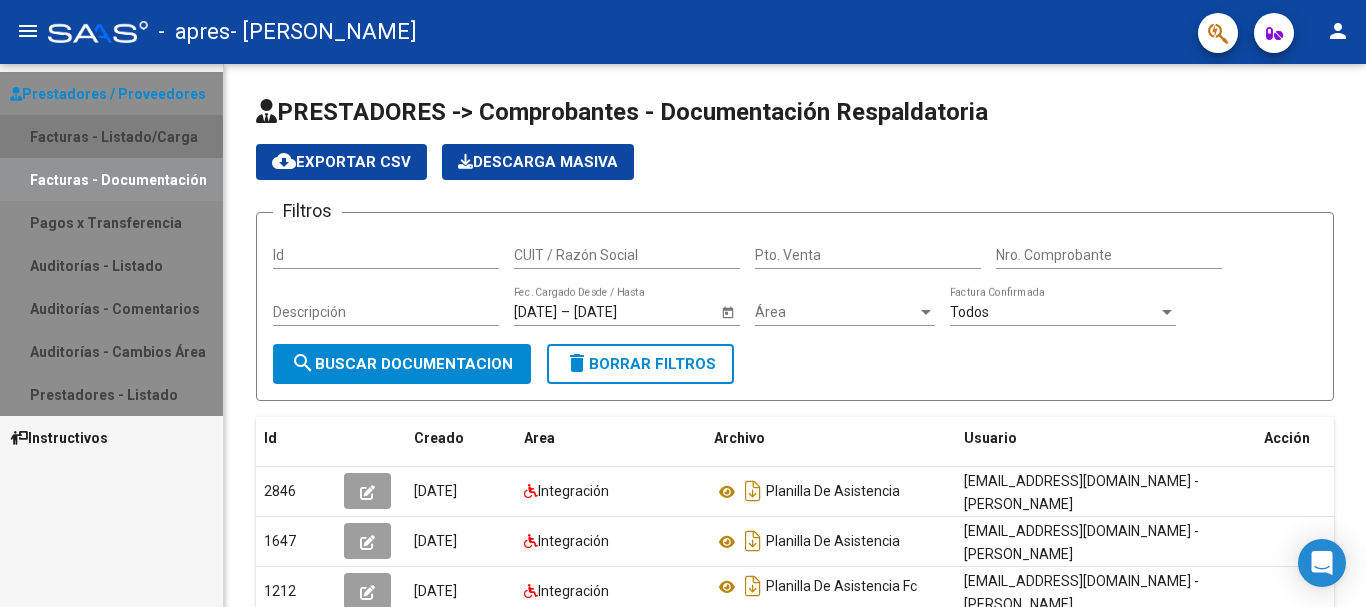 click on "Facturas - Documentación" at bounding box center (111, 179) 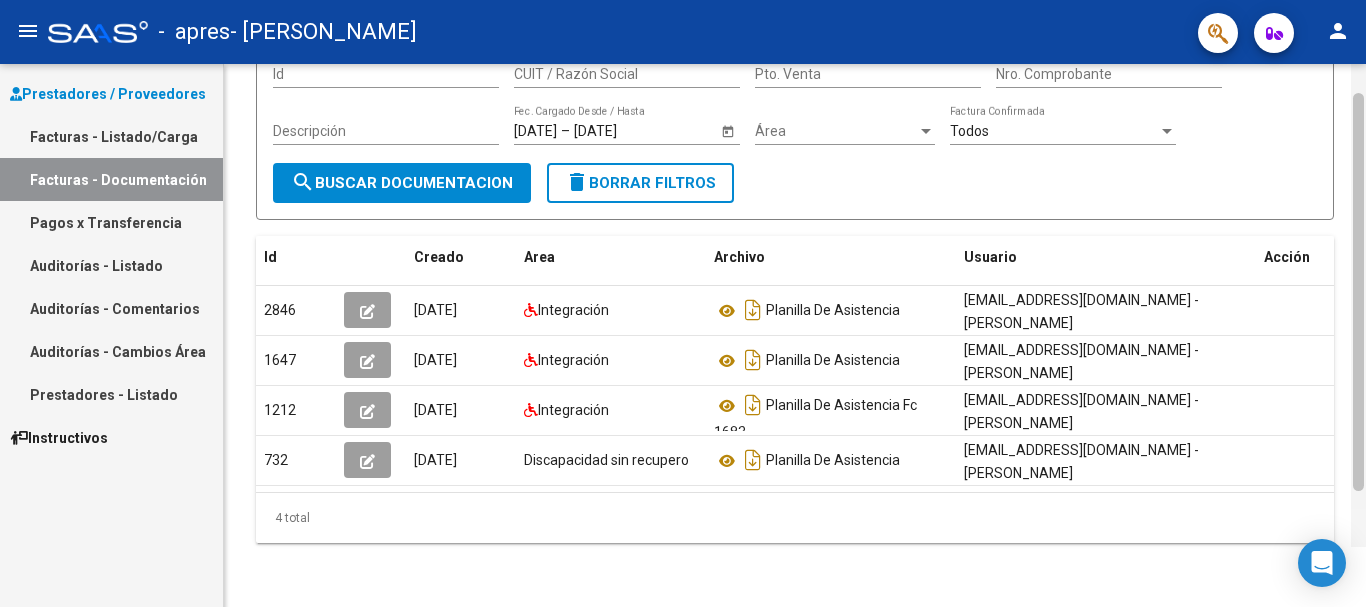 scroll, scrollTop: 121, scrollLeft: 0, axis: vertical 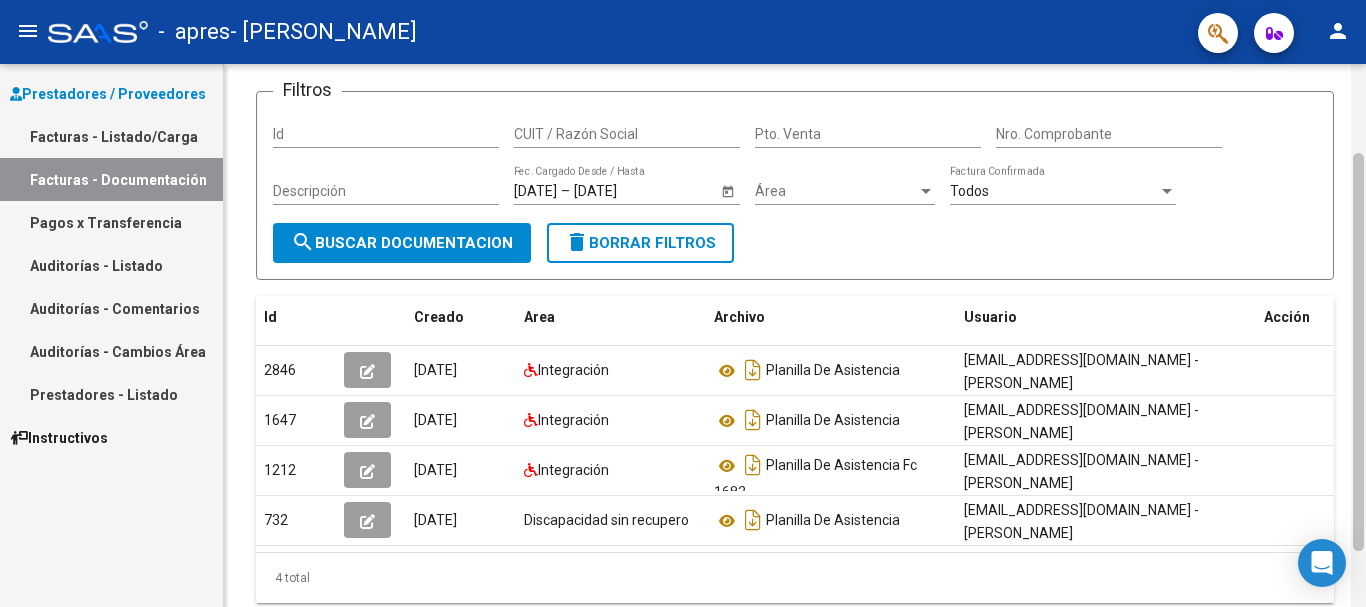 drag, startPoint x: 1355, startPoint y: 331, endPoint x: 1354, endPoint y: 393, distance: 62.008064 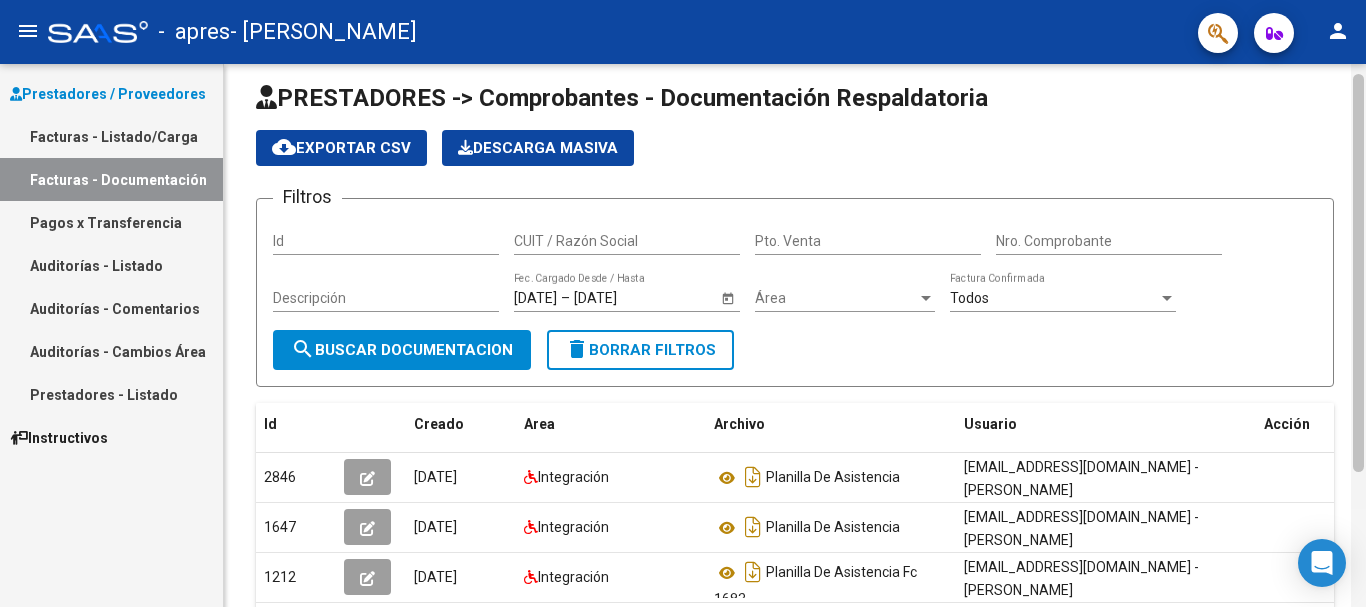scroll, scrollTop: 0, scrollLeft: 0, axis: both 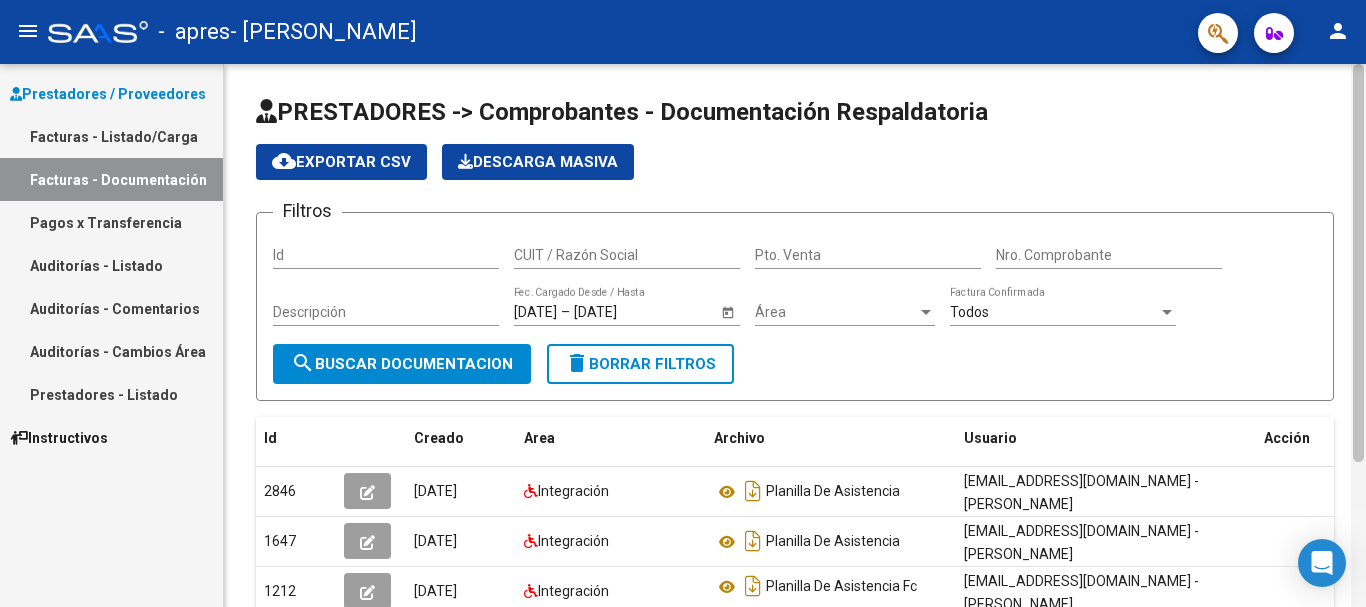 drag, startPoint x: 1354, startPoint y: 393, endPoint x: 1361, endPoint y: 220, distance: 173.14156 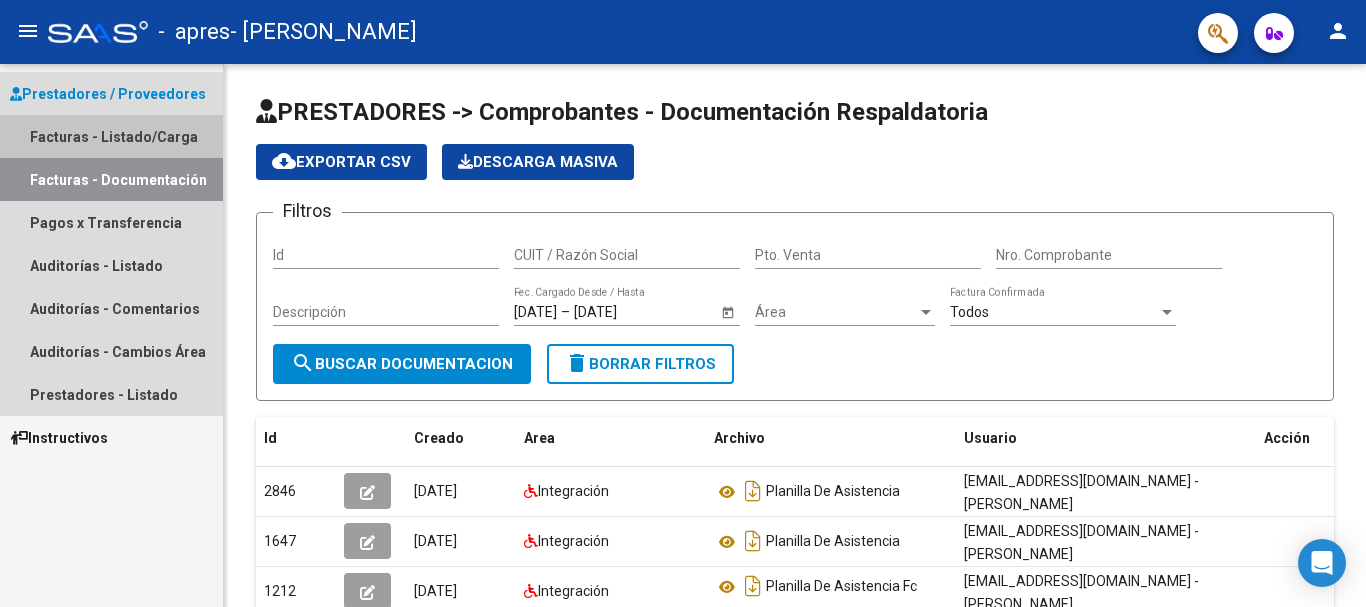 click on "Facturas - Listado/Carga" at bounding box center [111, 136] 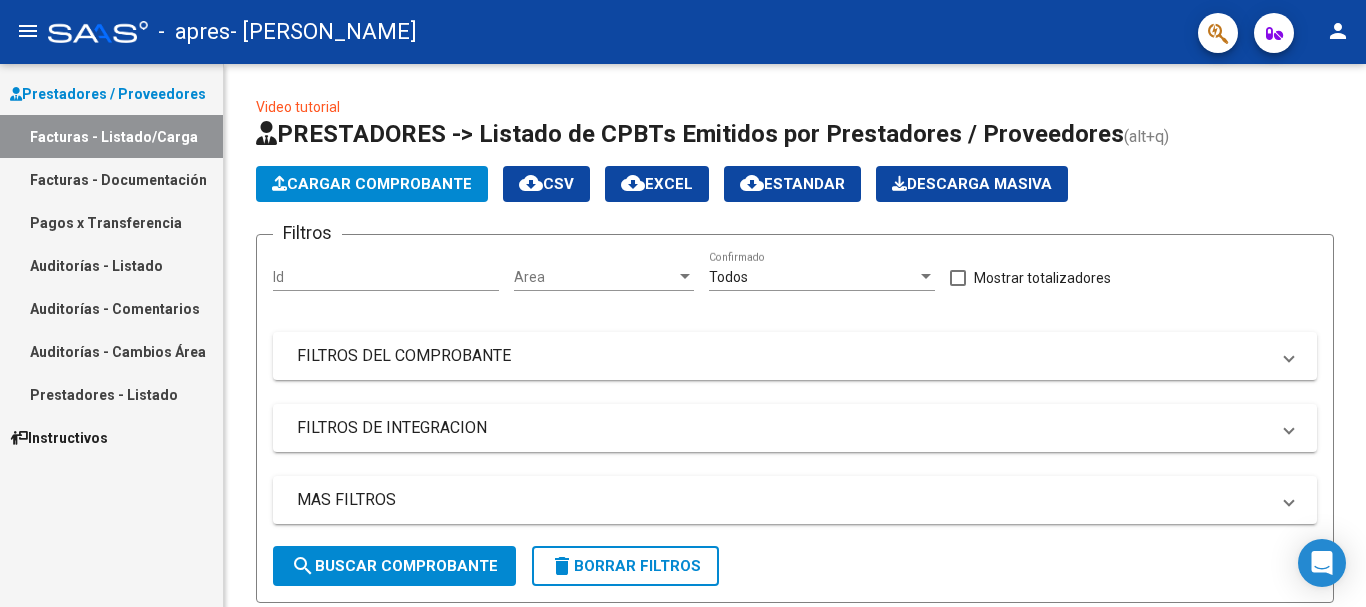 click on "Facturas - Documentación" at bounding box center [111, 179] 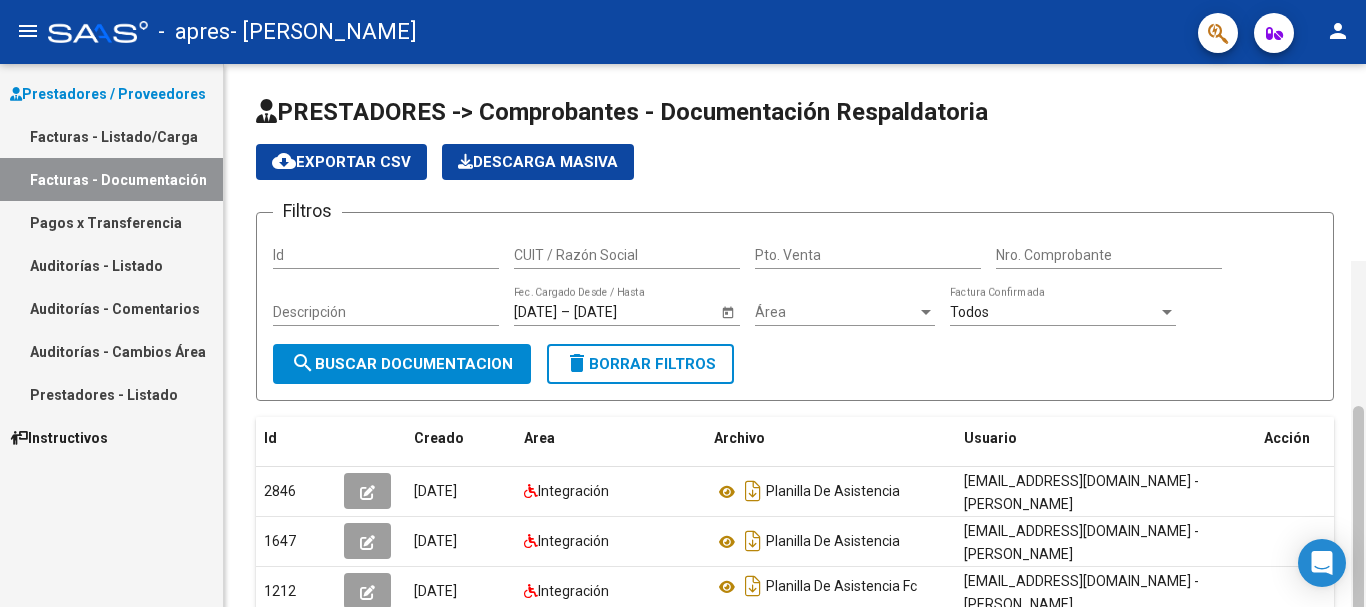 scroll, scrollTop: 197, scrollLeft: 0, axis: vertical 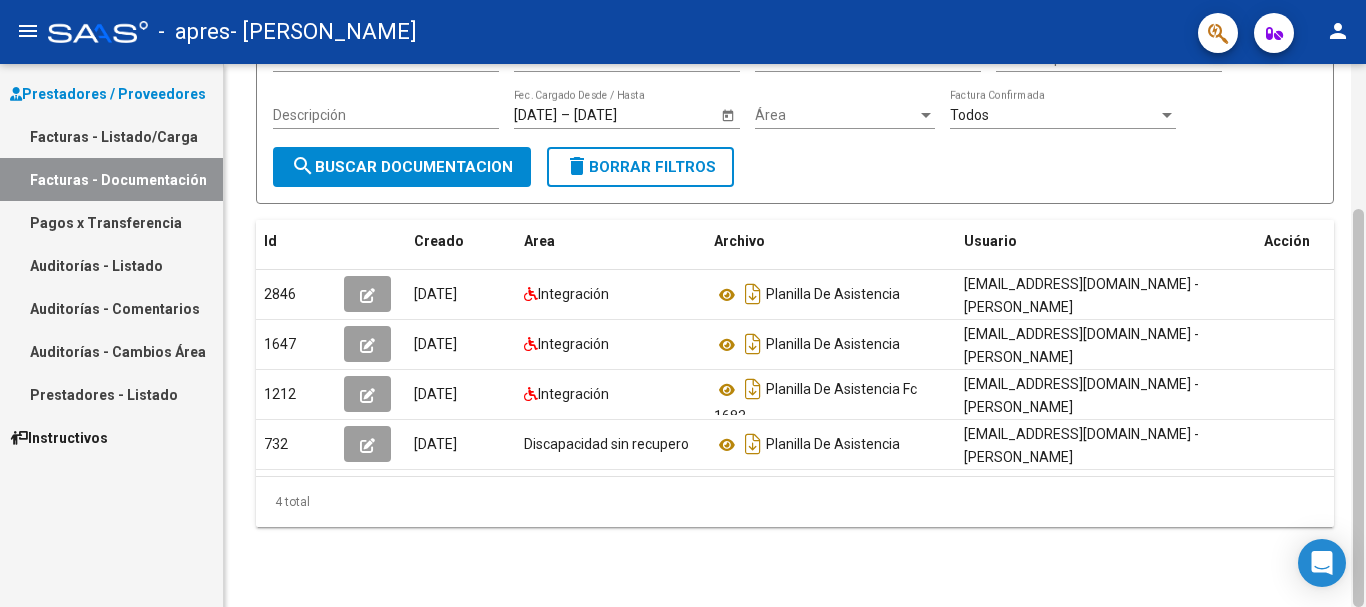 drag, startPoint x: 1364, startPoint y: 197, endPoint x: 1356, endPoint y: 189, distance: 11.313708 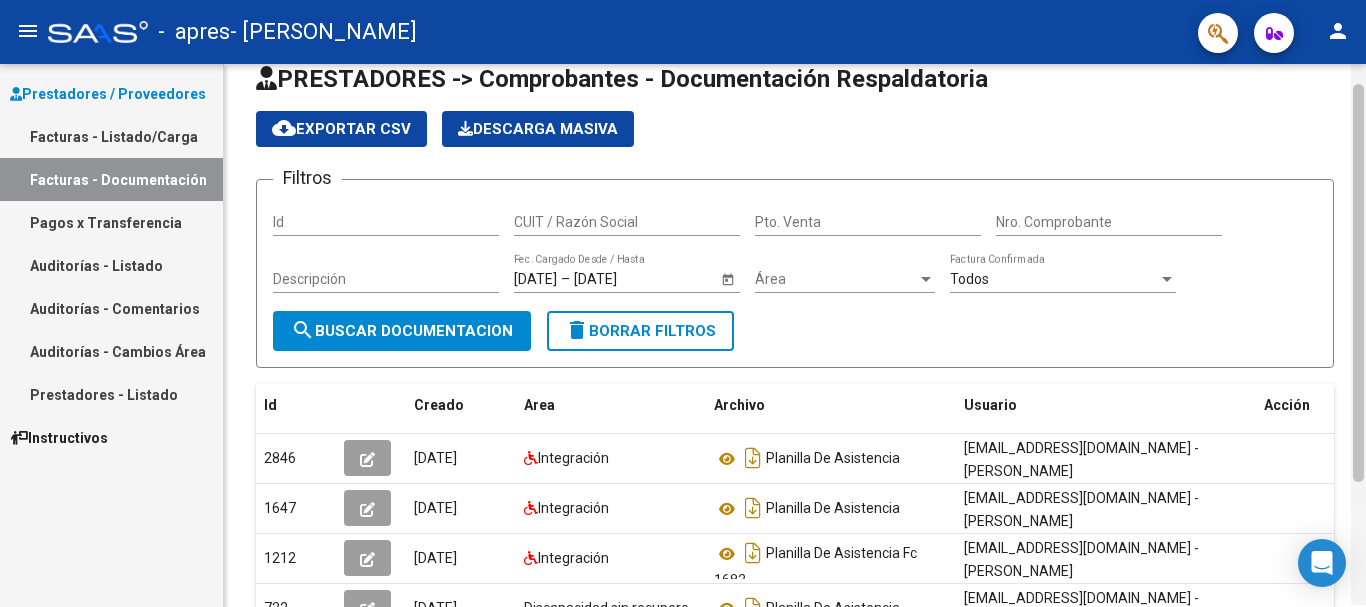 scroll, scrollTop: 31, scrollLeft: 0, axis: vertical 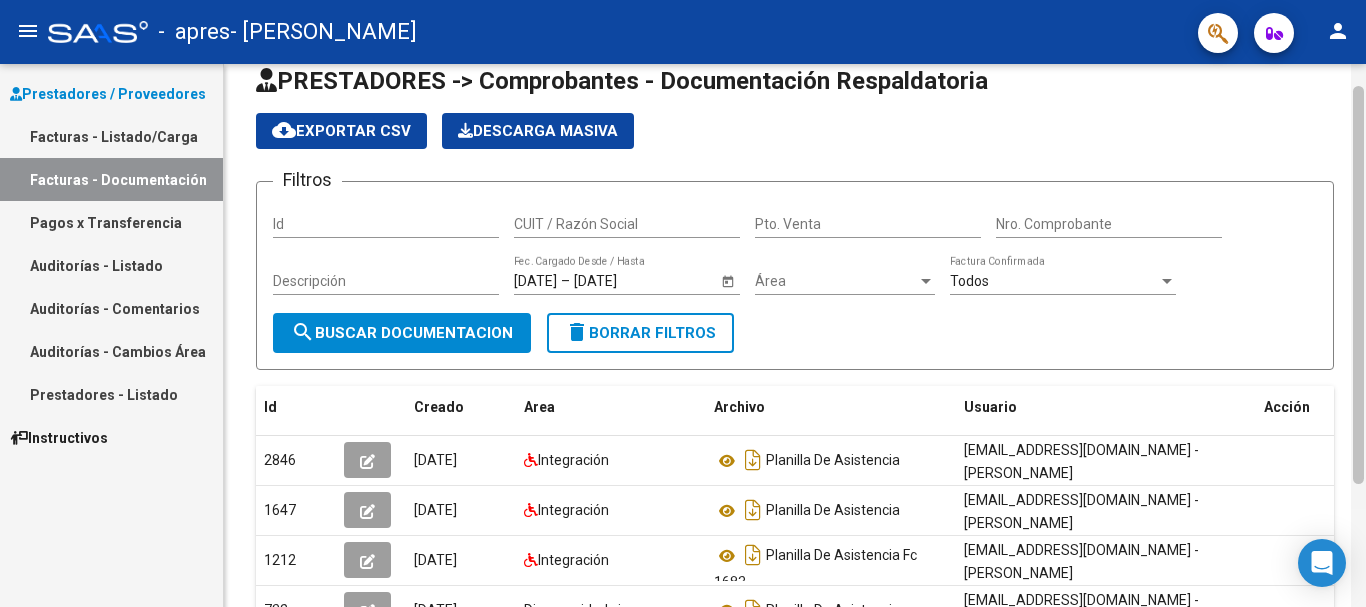 drag, startPoint x: 1359, startPoint y: 237, endPoint x: 1363, endPoint y: 115, distance: 122.06556 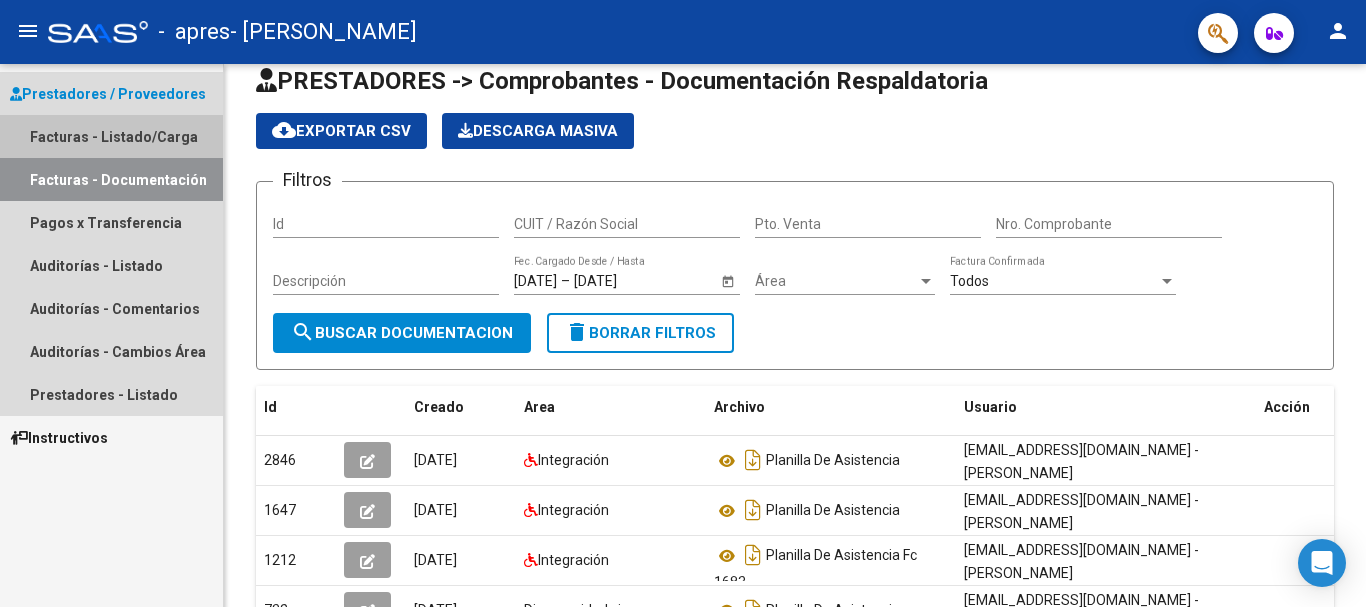 click on "Facturas - Listado/Carga" at bounding box center (111, 136) 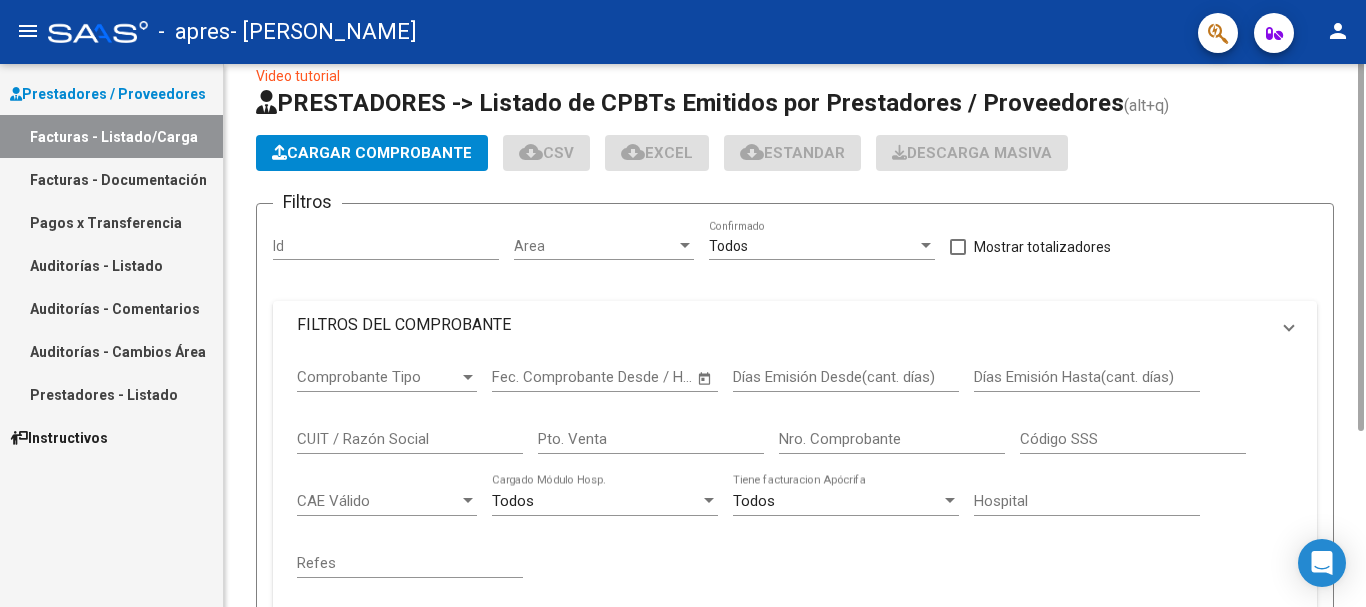 scroll, scrollTop: 0, scrollLeft: 0, axis: both 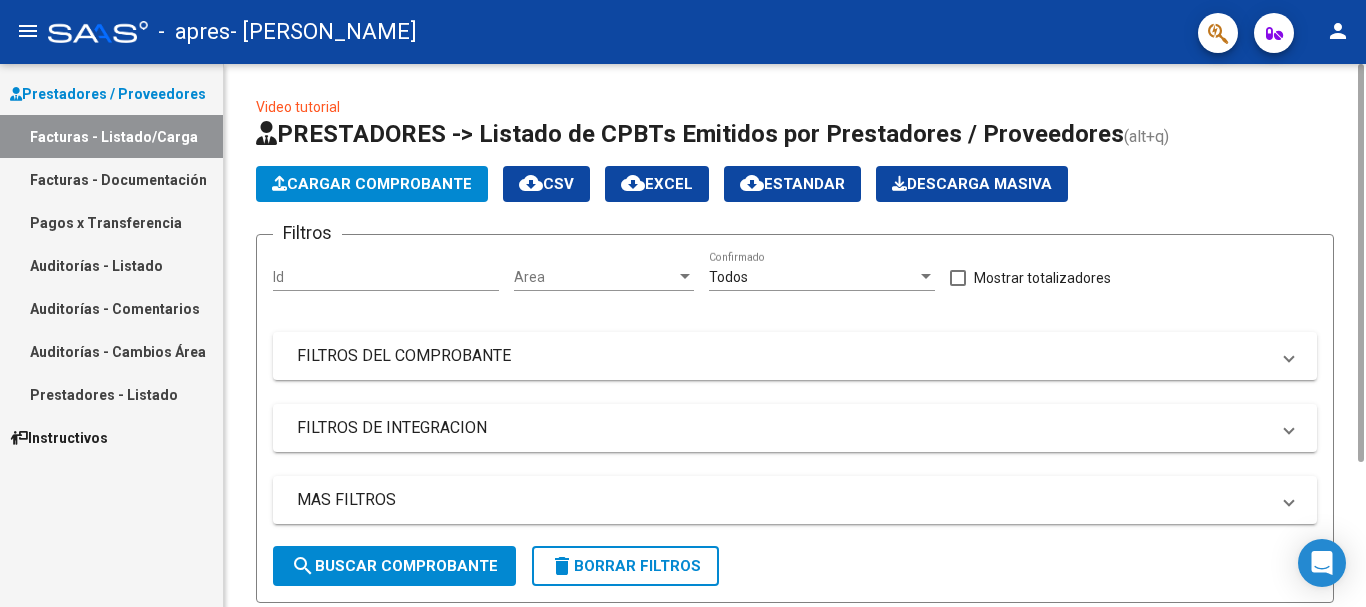 click on "Cargar Comprobante" 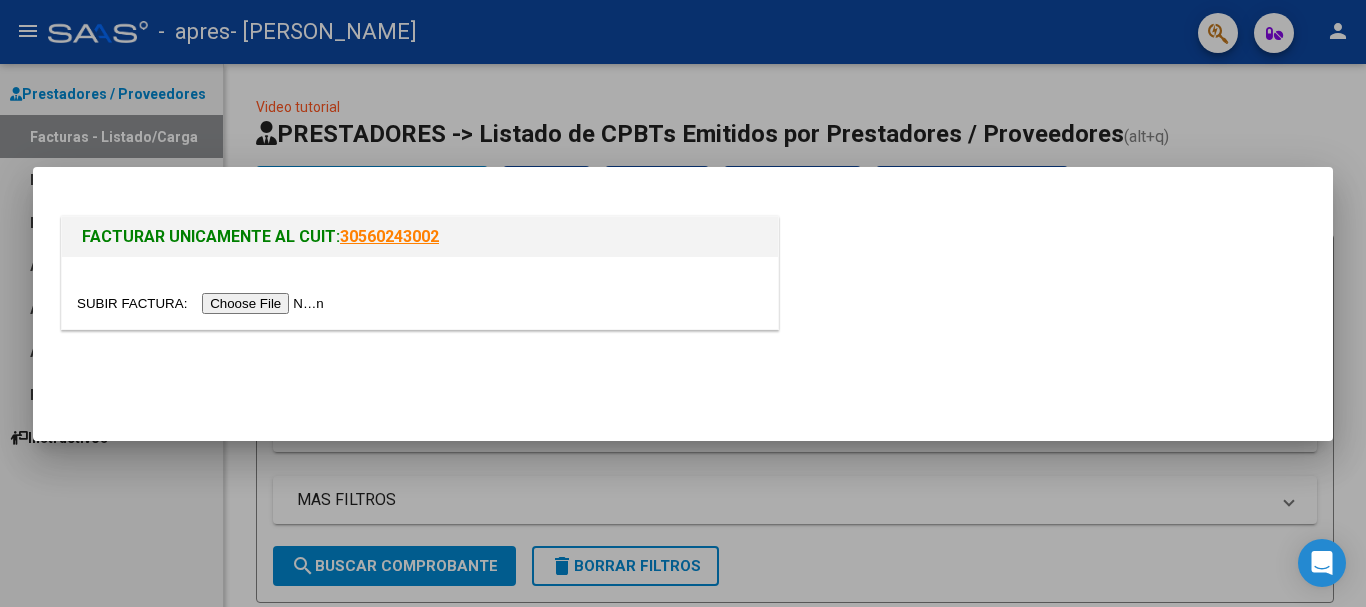 click at bounding box center [203, 303] 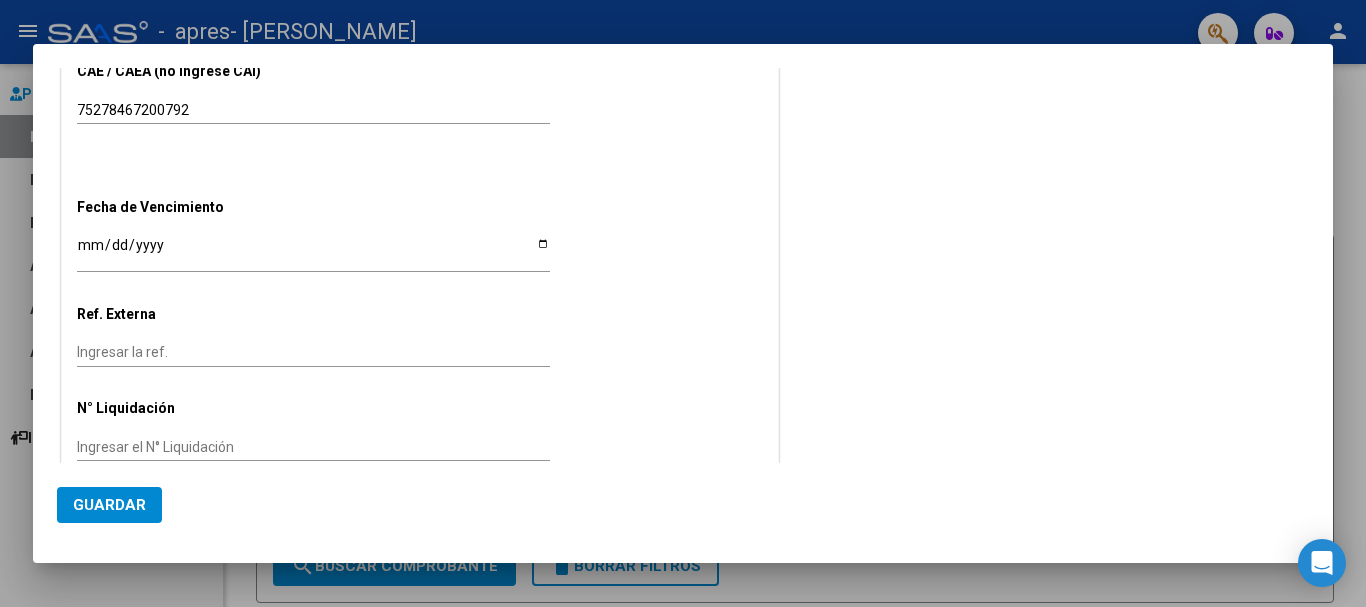 scroll, scrollTop: 1238, scrollLeft: 0, axis: vertical 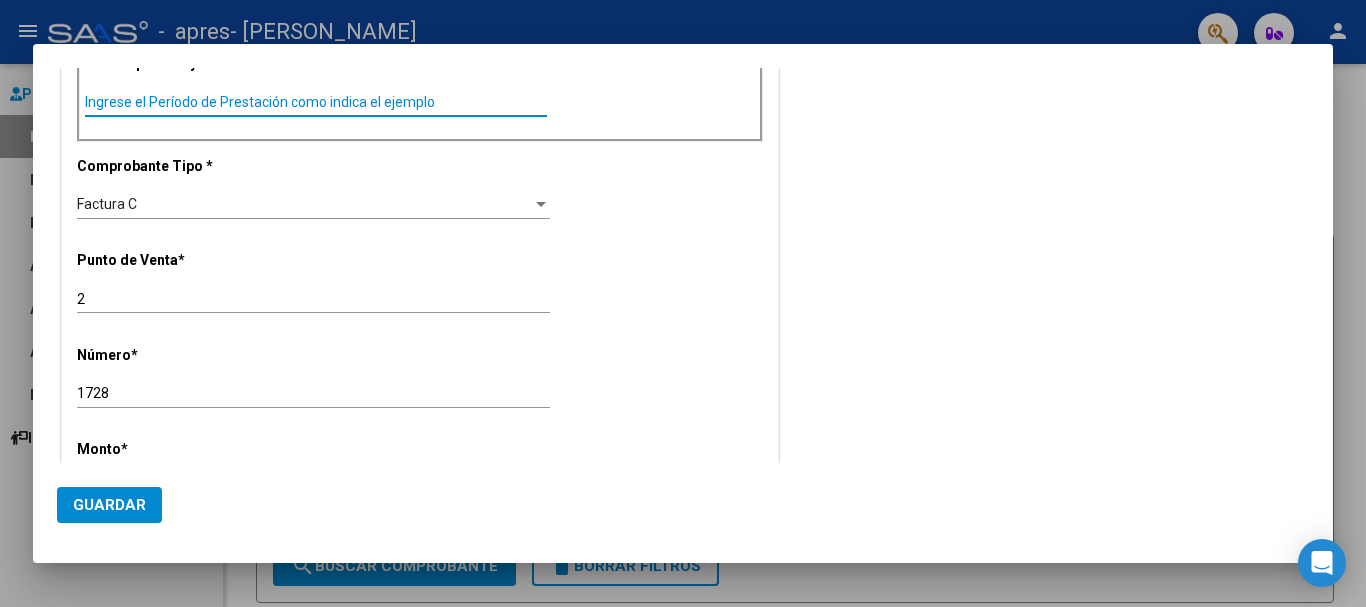 click on "Ingrese el Período de Prestación como indica el ejemplo" at bounding box center (316, 102) 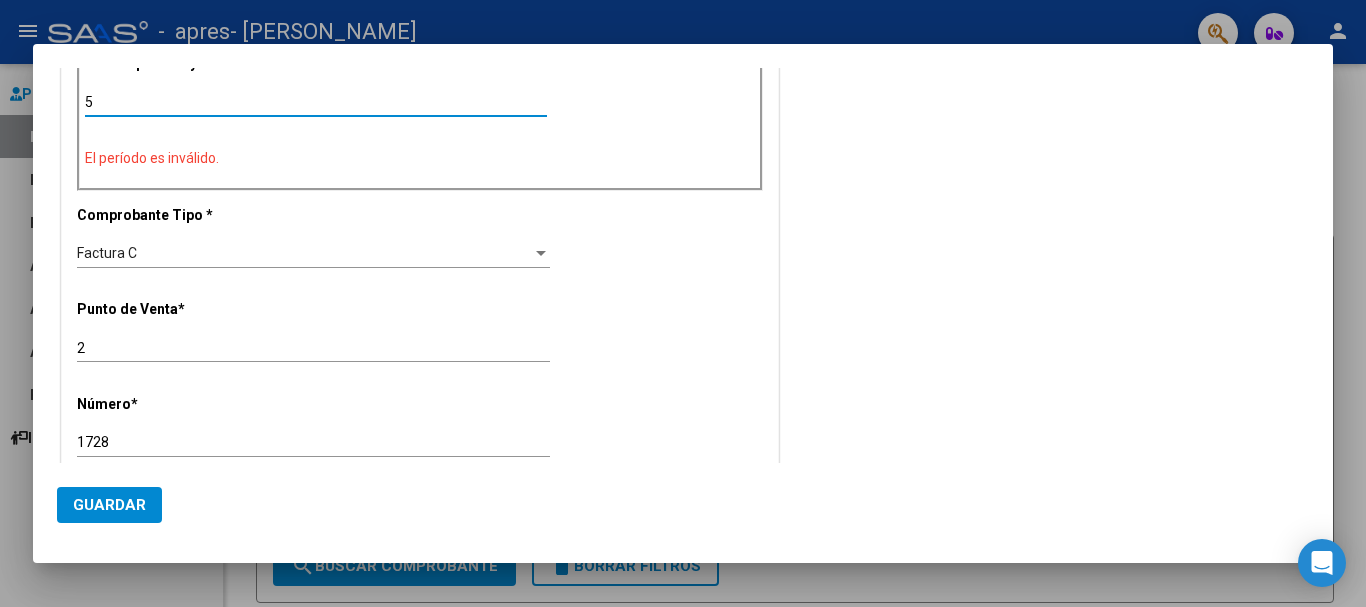 type on "6" 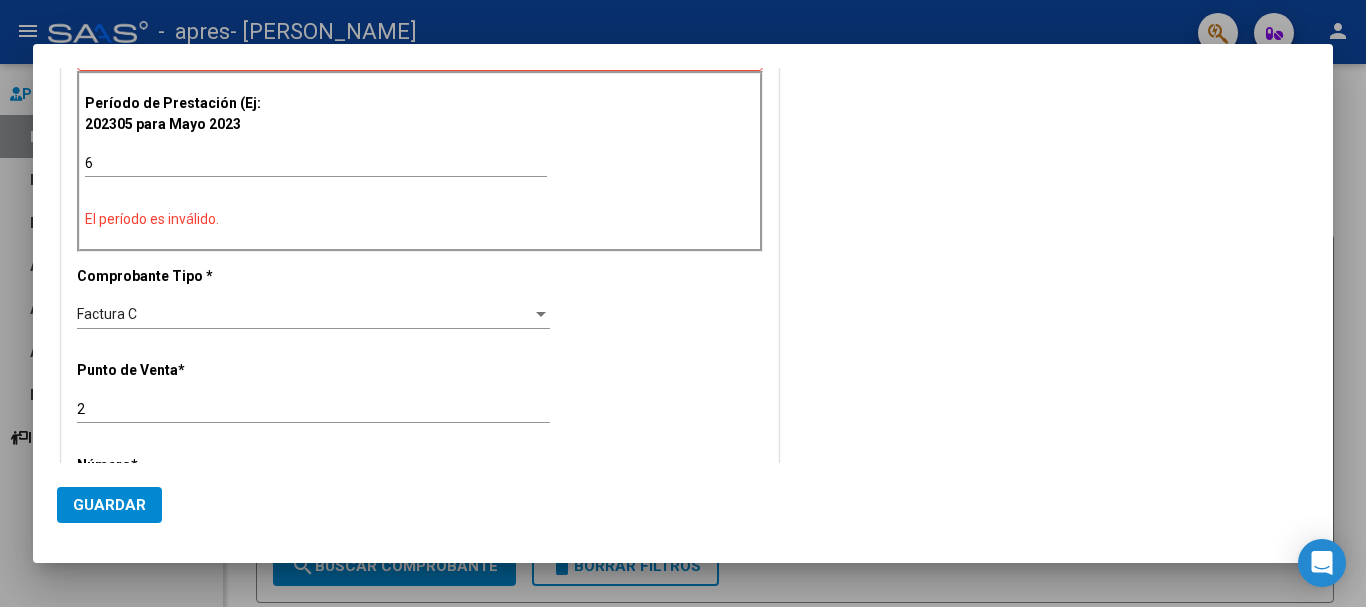 scroll, scrollTop: 558, scrollLeft: 0, axis: vertical 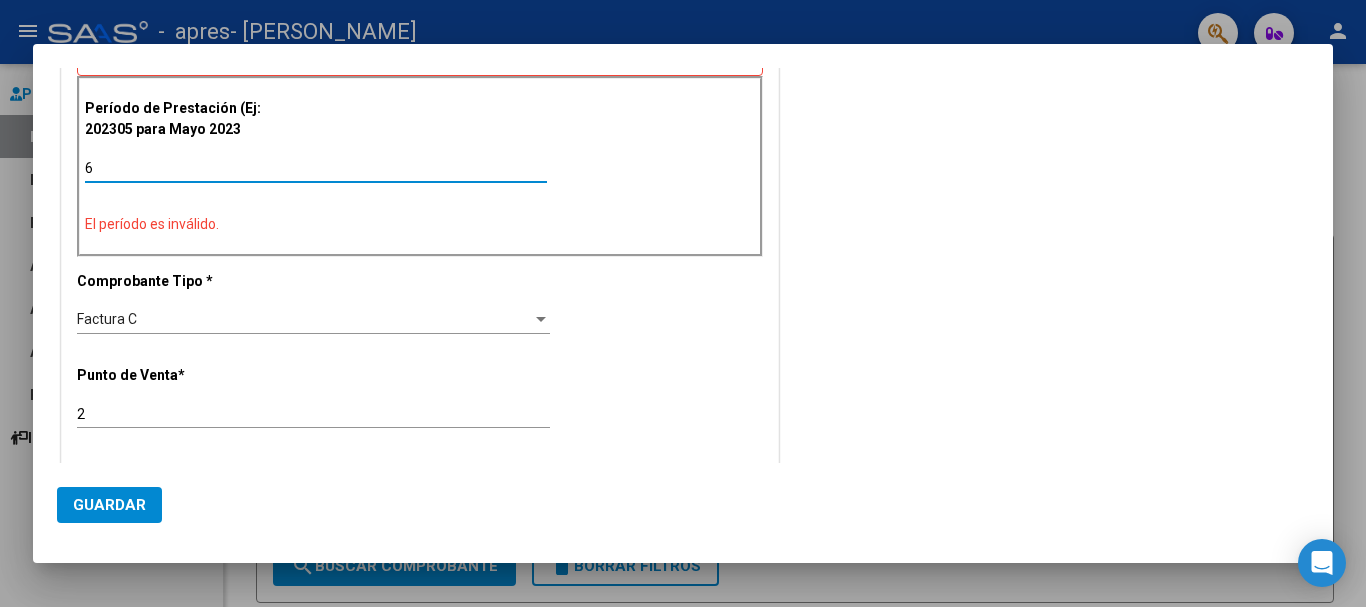click on "6" at bounding box center [316, 168] 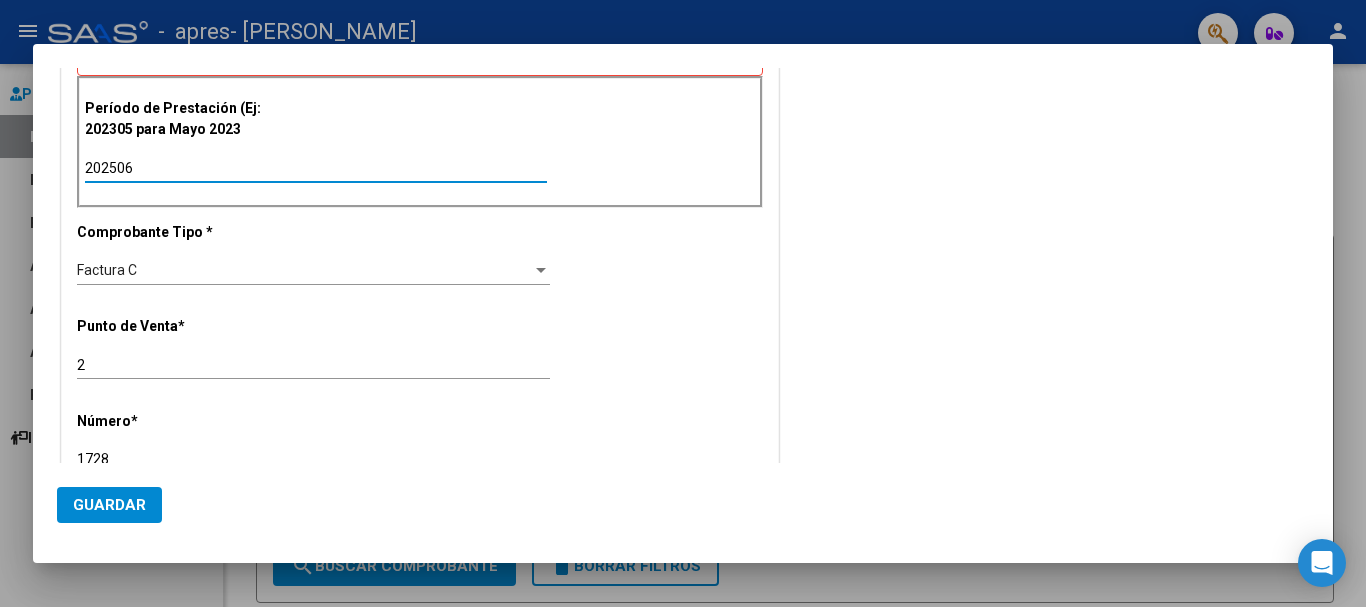 type on "202506" 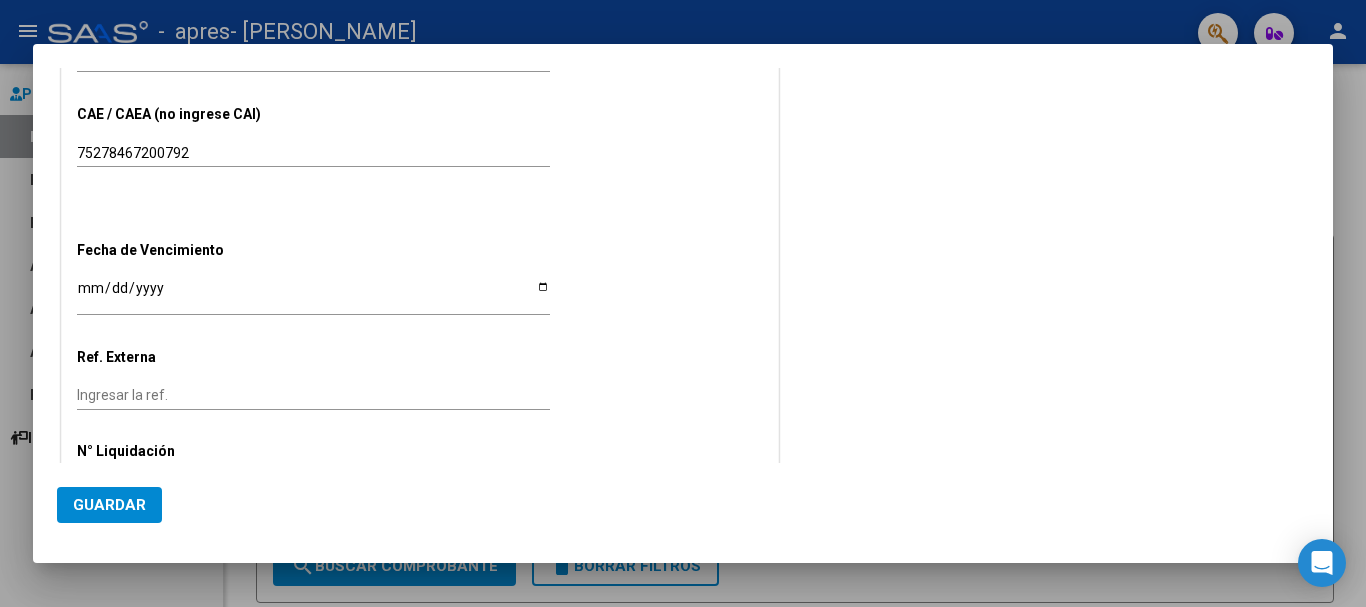 scroll, scrollTop: 1164, scrollLeft: 0, axis: vertical 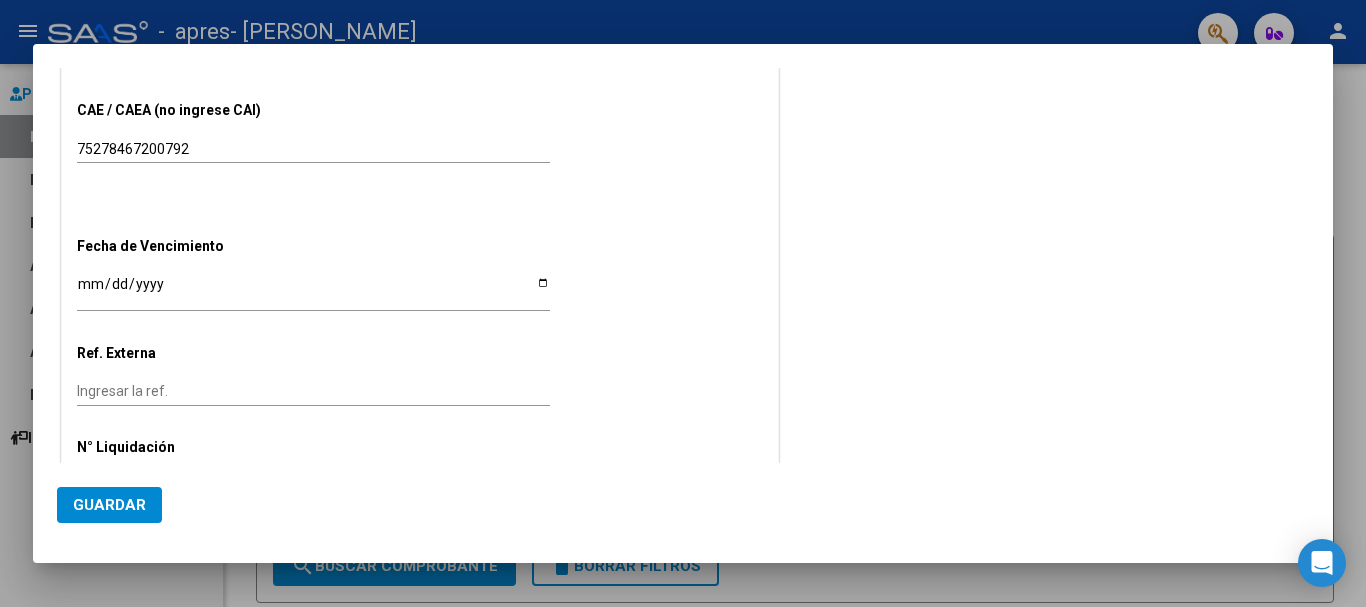 click on "Ingresar la fecha" 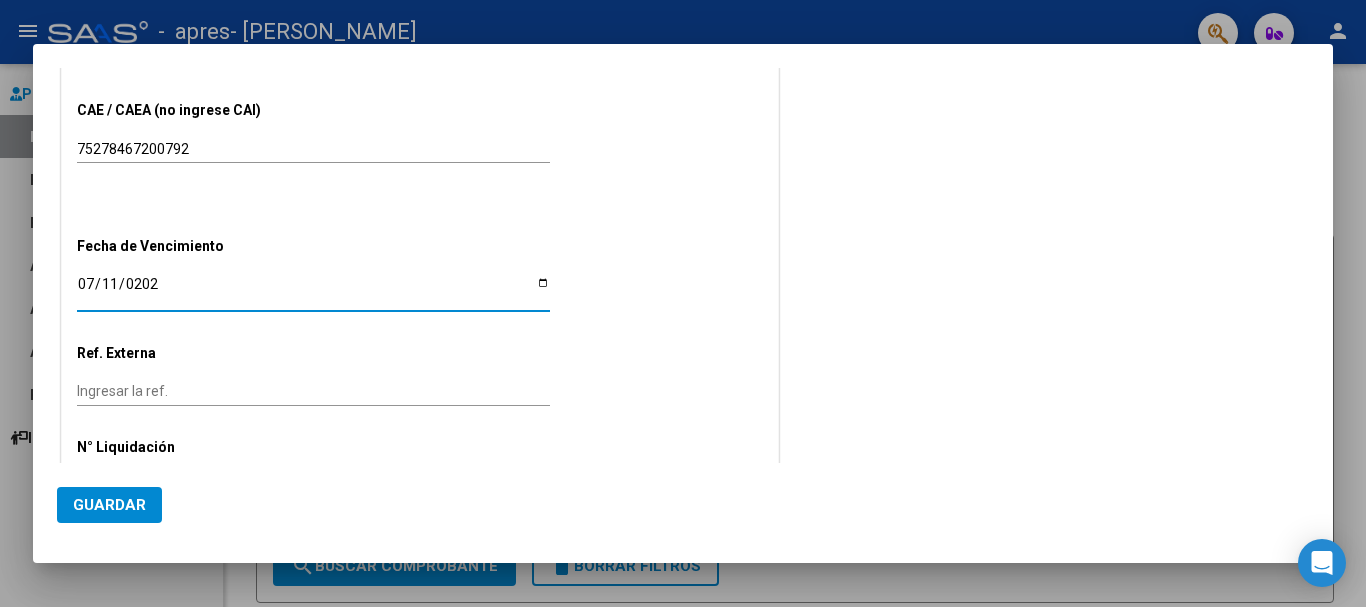 type on "[DATE]" 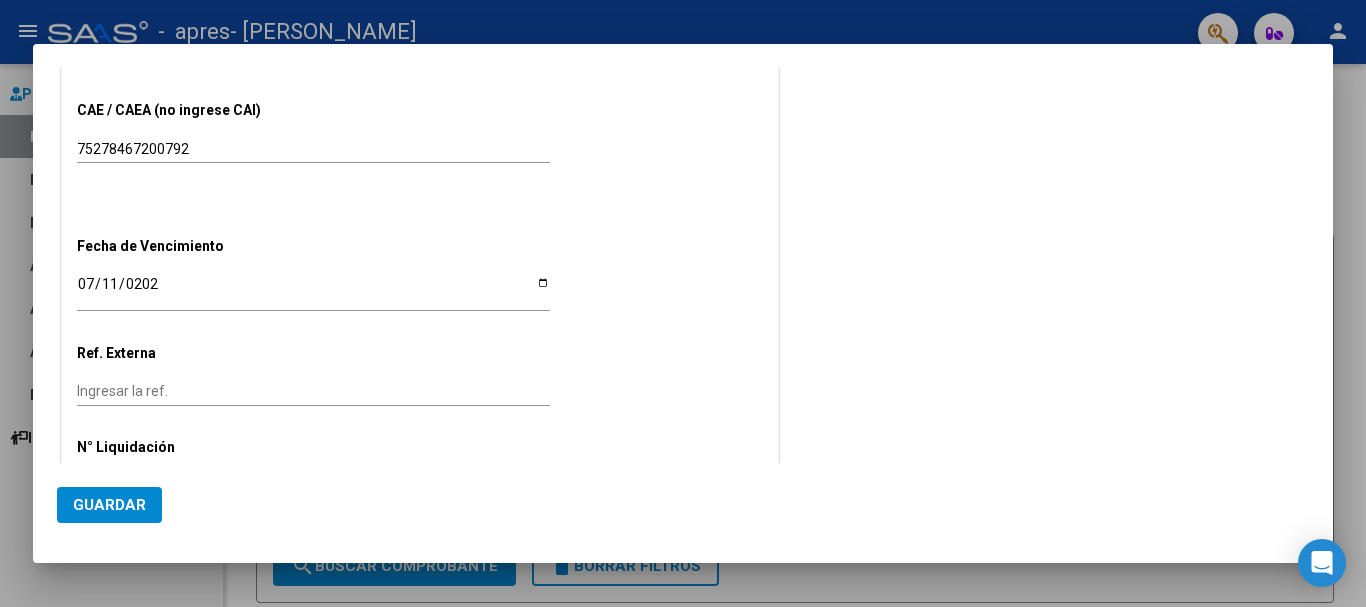 scroll, scrollTop: 1238, scrollLeft: 0, axis: vertical 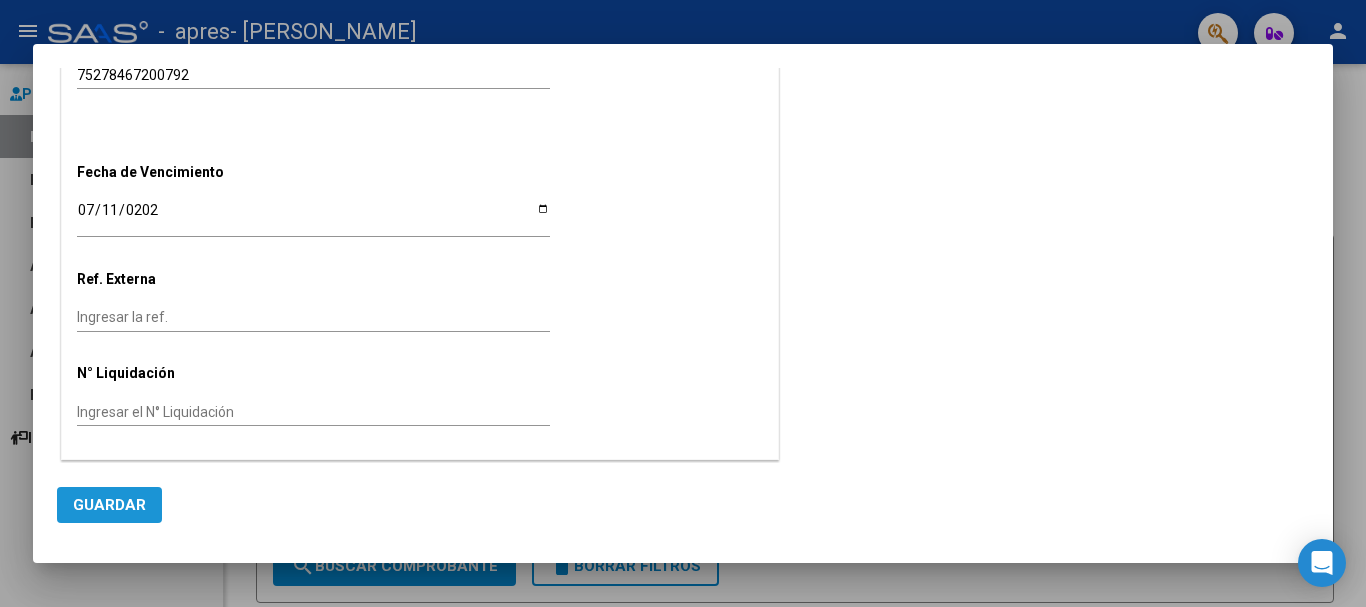 click on "Guardar" 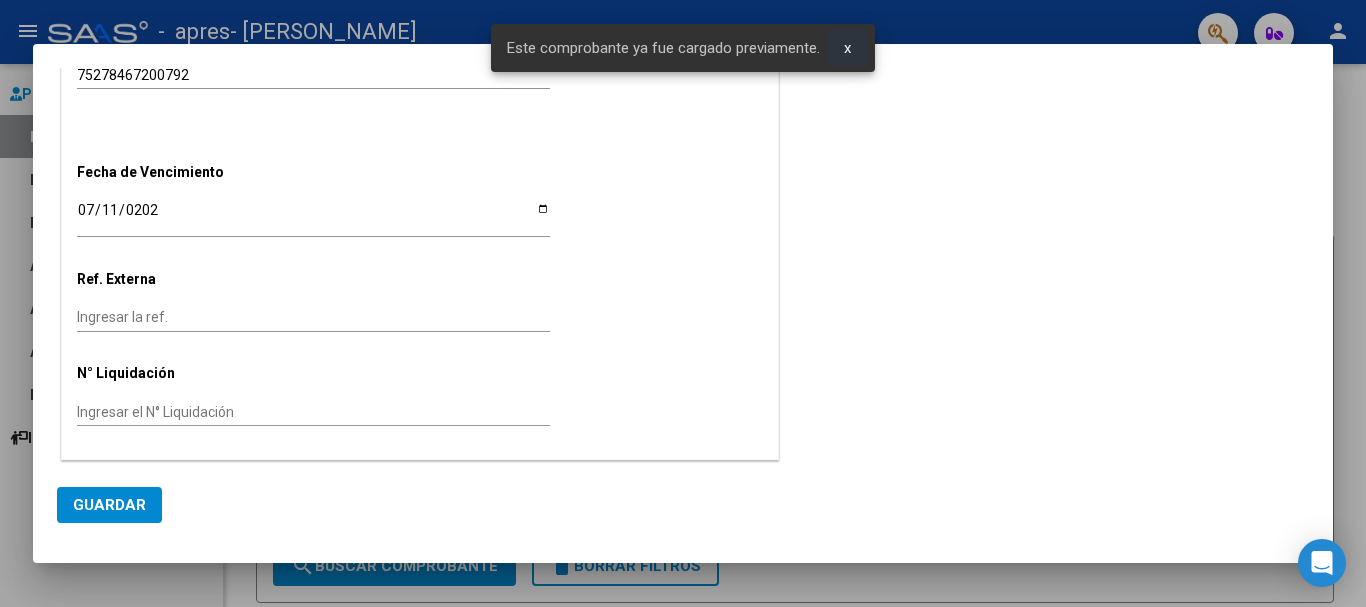 click on "x" at bounding box center (847, 48) 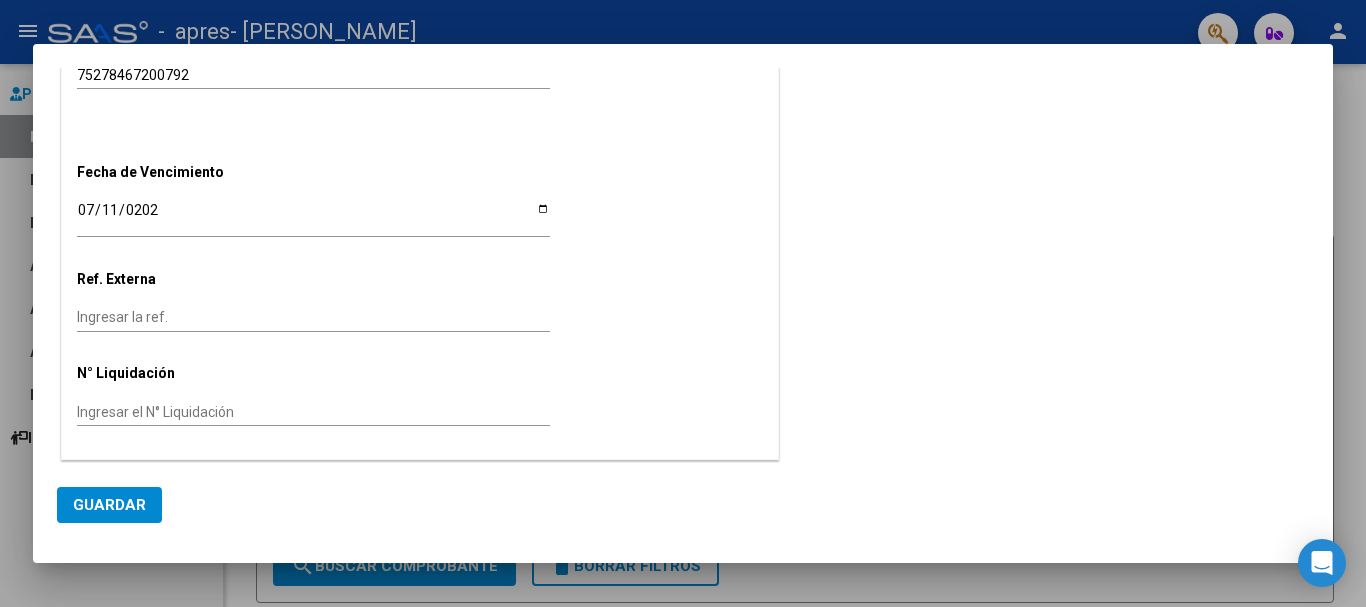 click at bounding box center (683, 303) 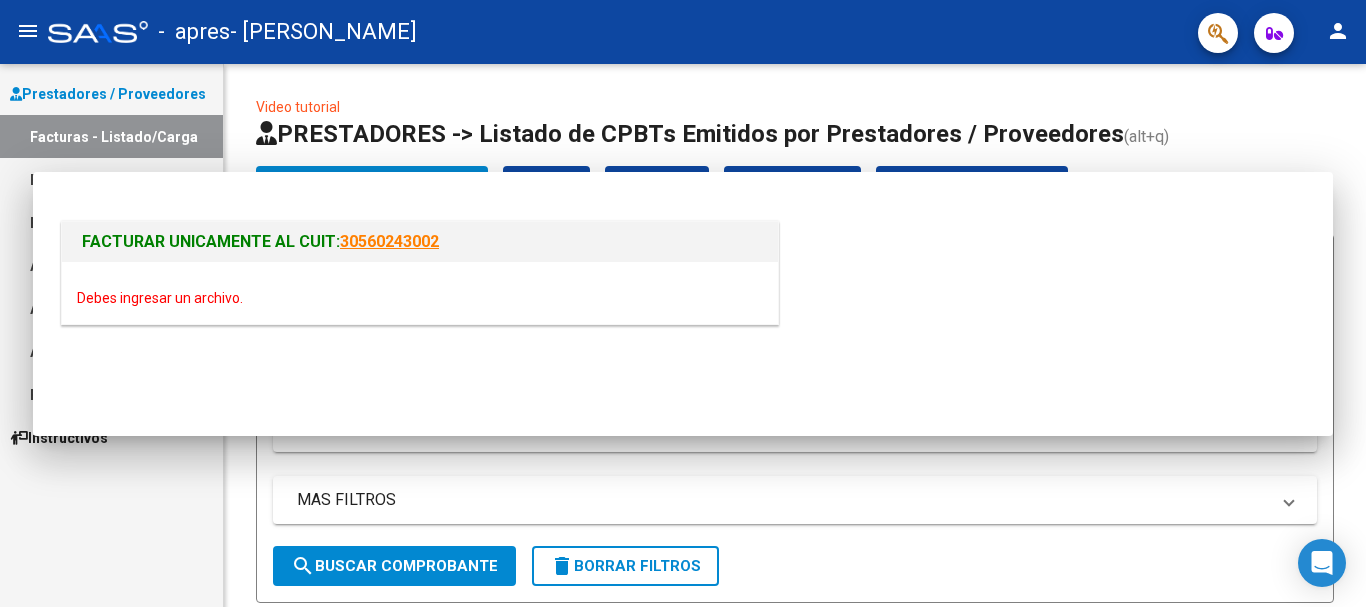scroll, scrollTop: 0, scrollLeft: 0, axis: both 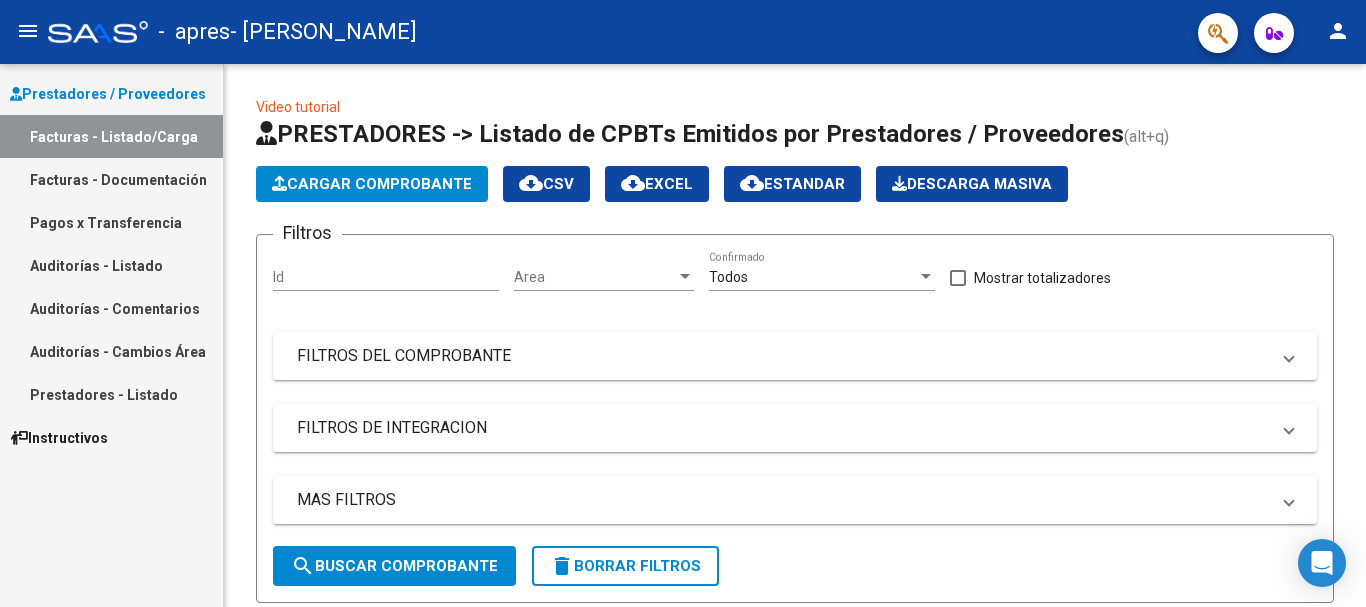 click on "Facturas - Documentación" at bounding box center [111, 179] 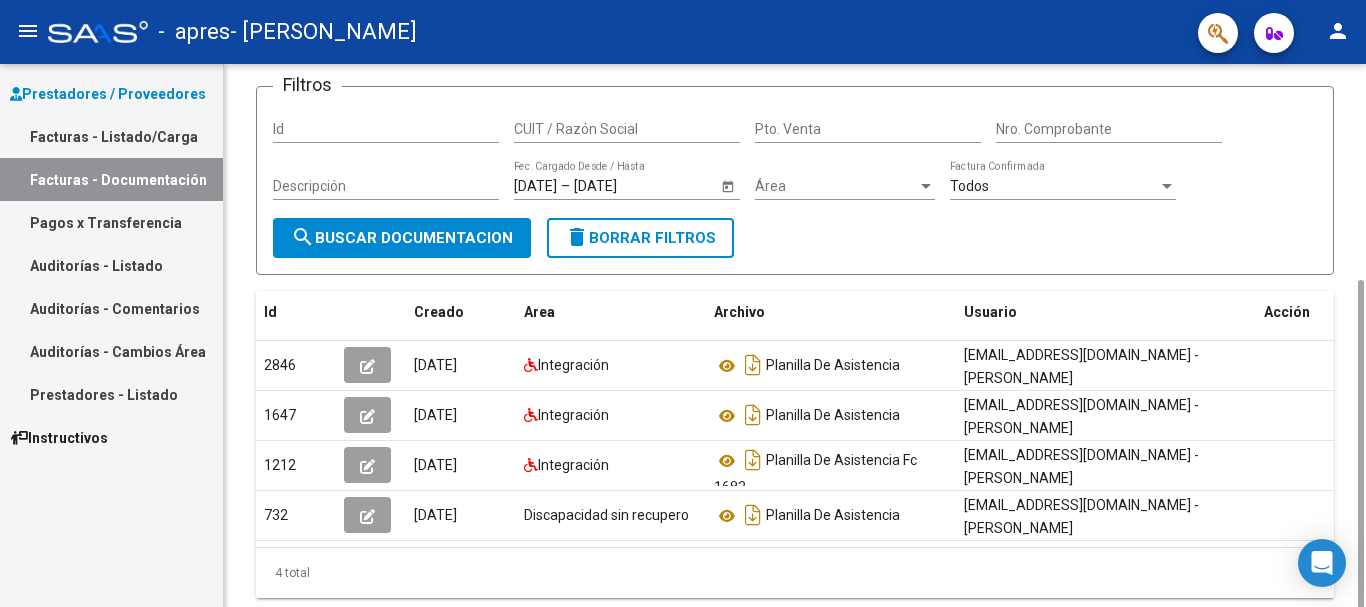scroll, scrollTop: 197, scrollLeft: 0, axis: vertical 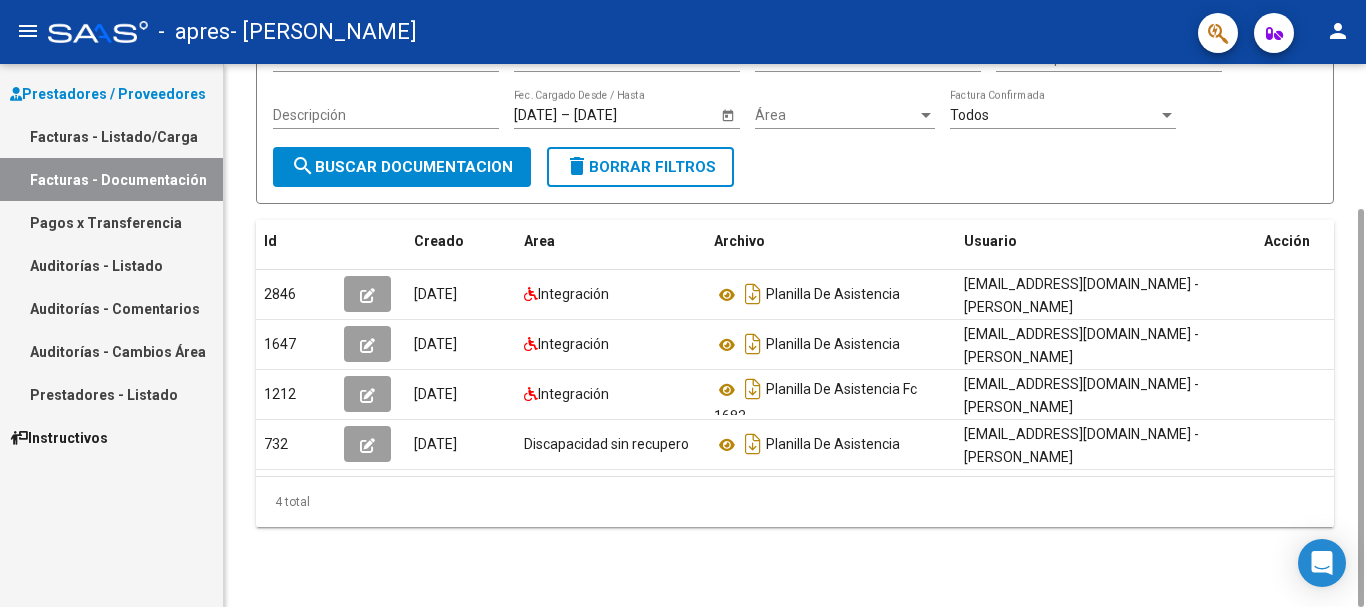 drag, startPoint x: 1357, startPoint y: 398, endPoint x: 1332, endPoint y: 641, distance: 244.28262 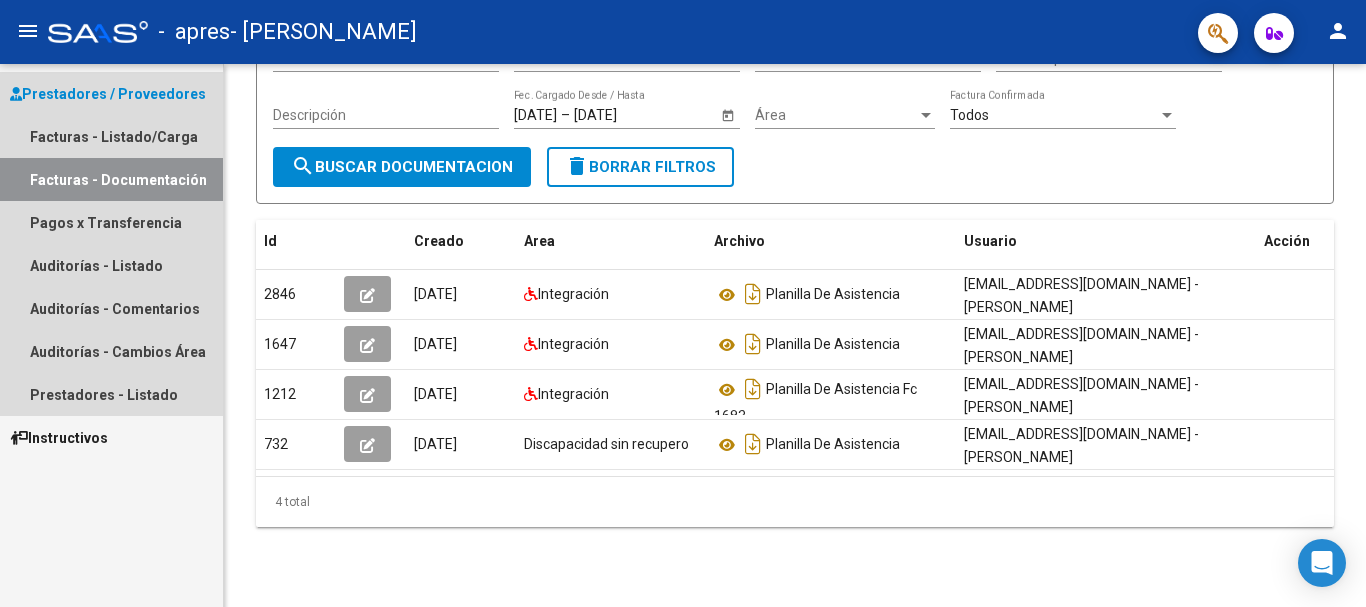 click on "Prestadores / Proveedores" at bounding box center [108, 94] 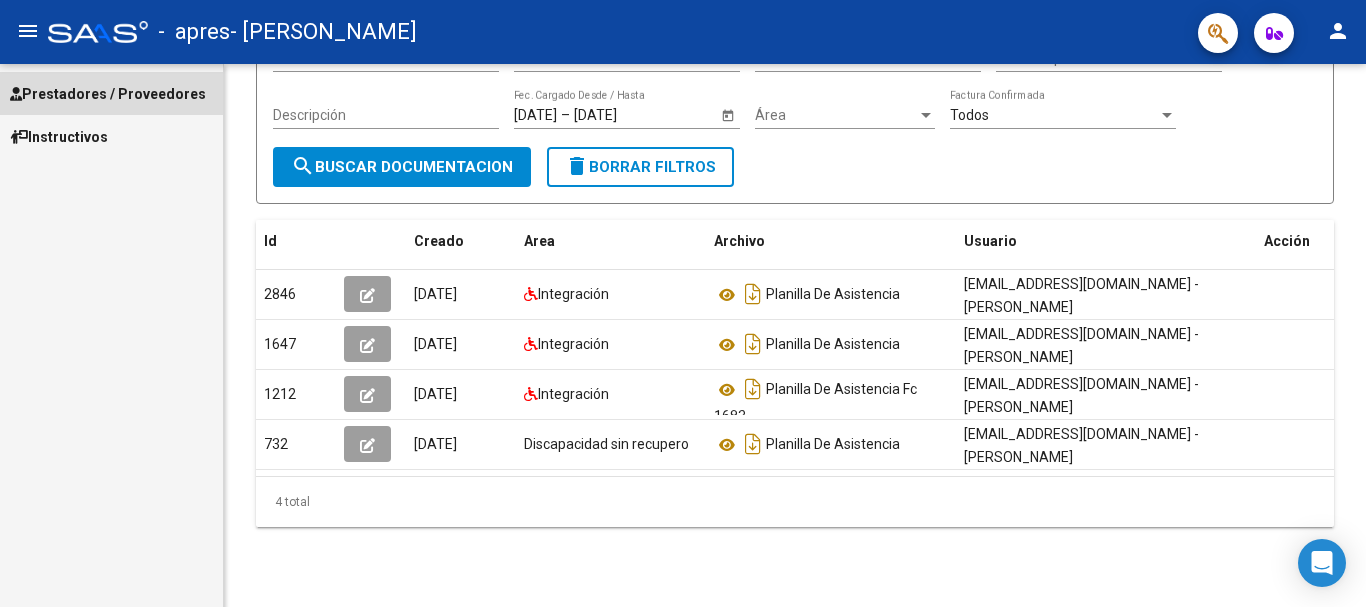 click on "Prestadores / Proveedores" at bounding box center (108, 94) 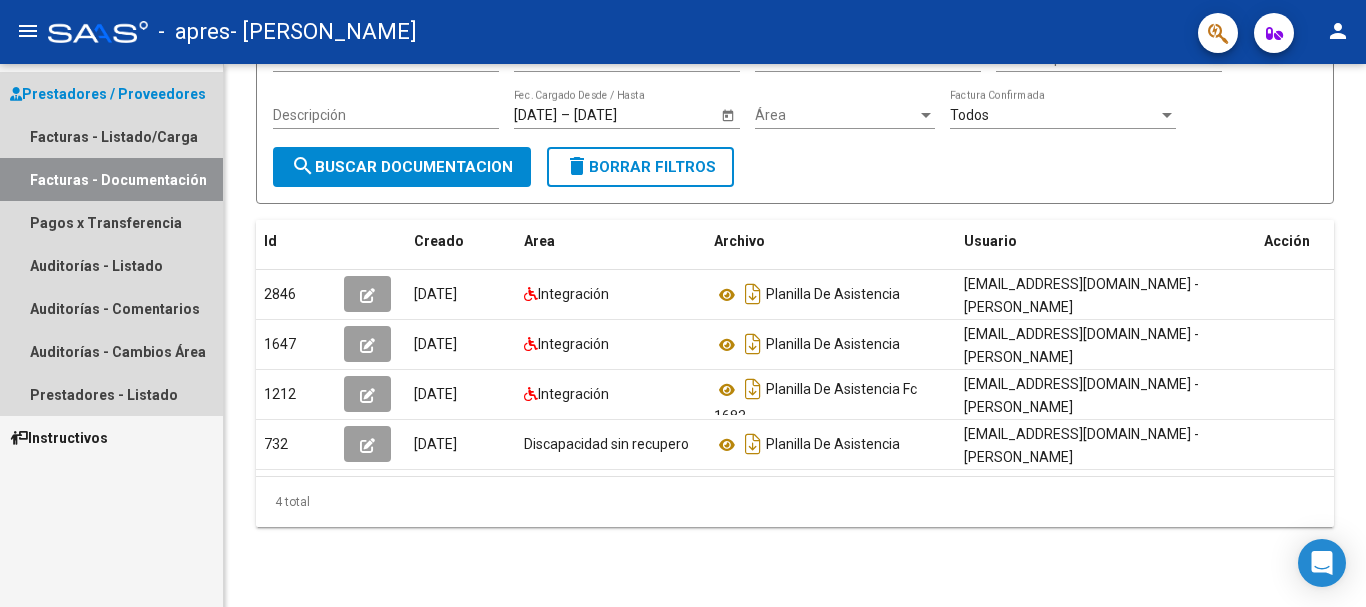 click on "Facturas - Documentación" at bounding box center (111, 179) 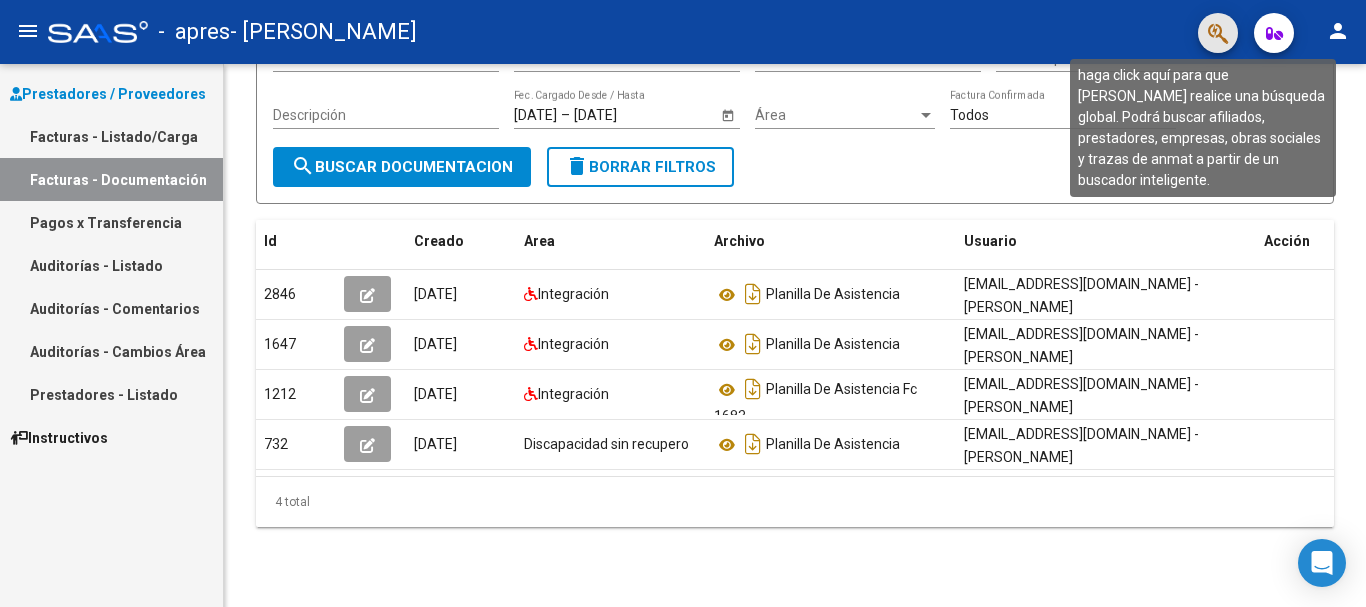 click 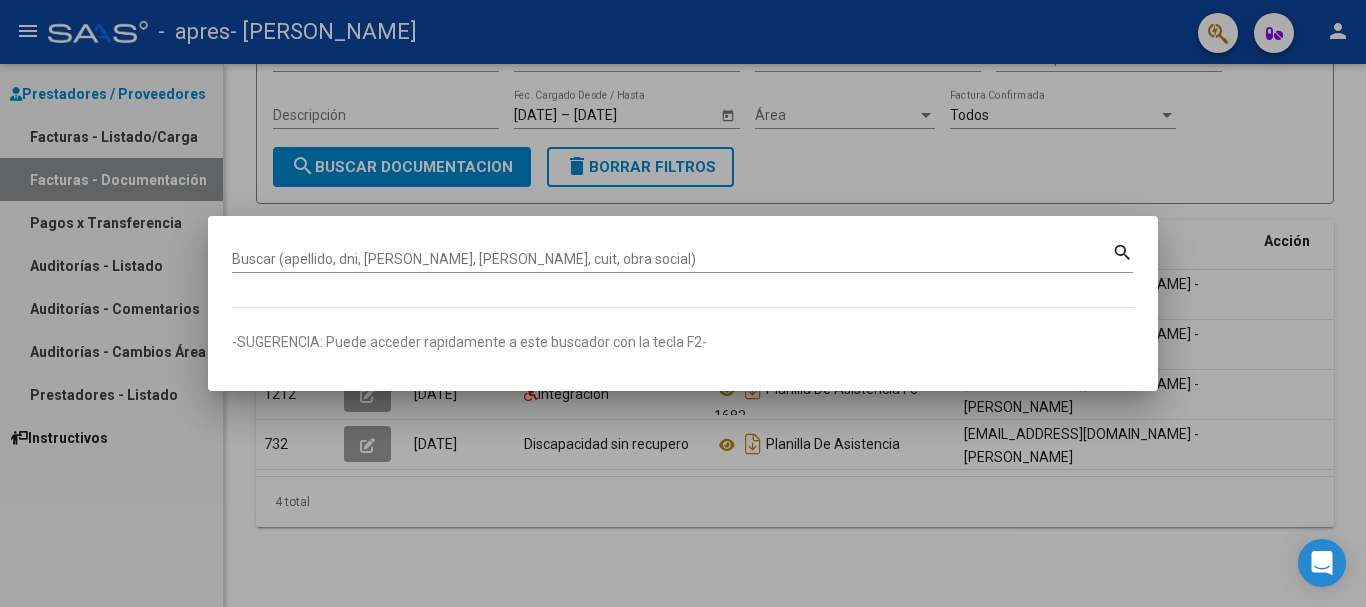 click at bounding box center (683, 303) 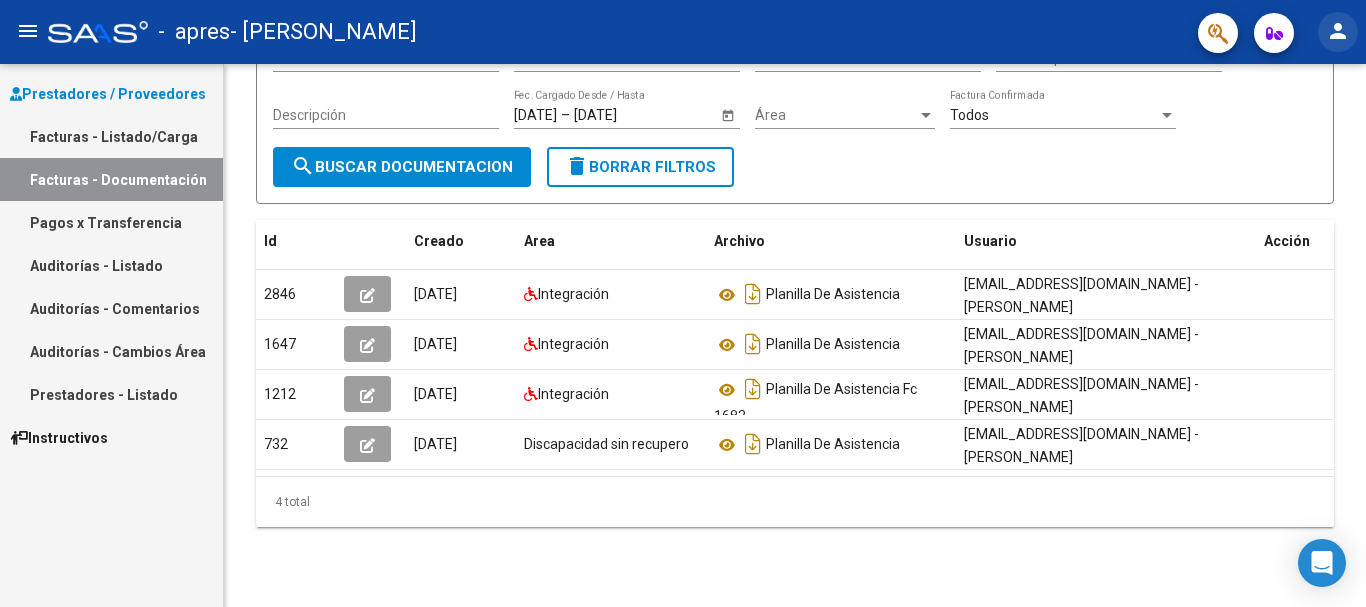 click on "person" 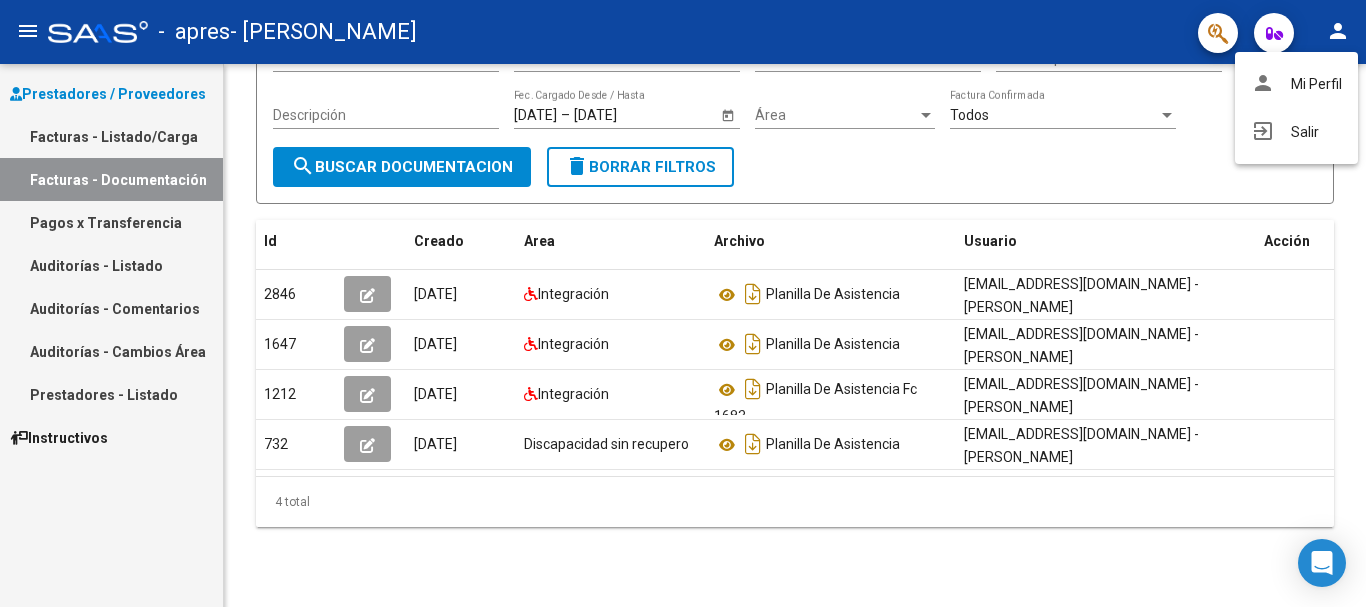 click at bounding box center [683, 303] 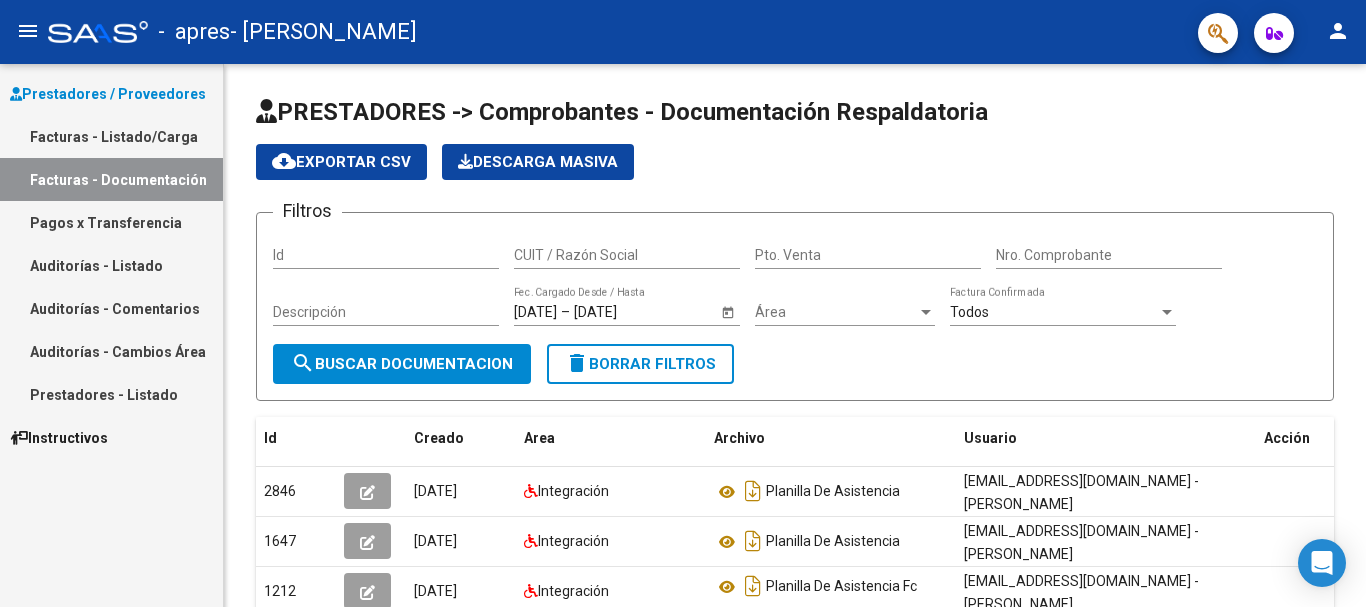 scroll, scrollTop: 0, scrollLeft: 0, axis: both 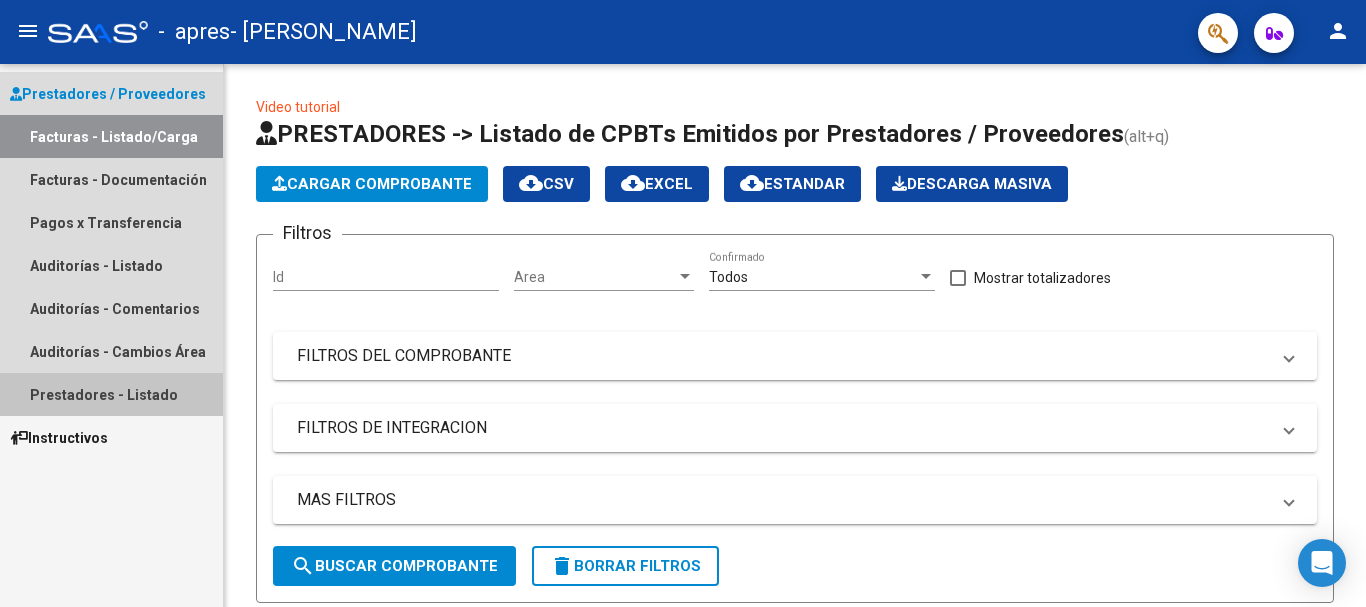 click on "Prestadores - Listado" at bounding box center [111, 394] 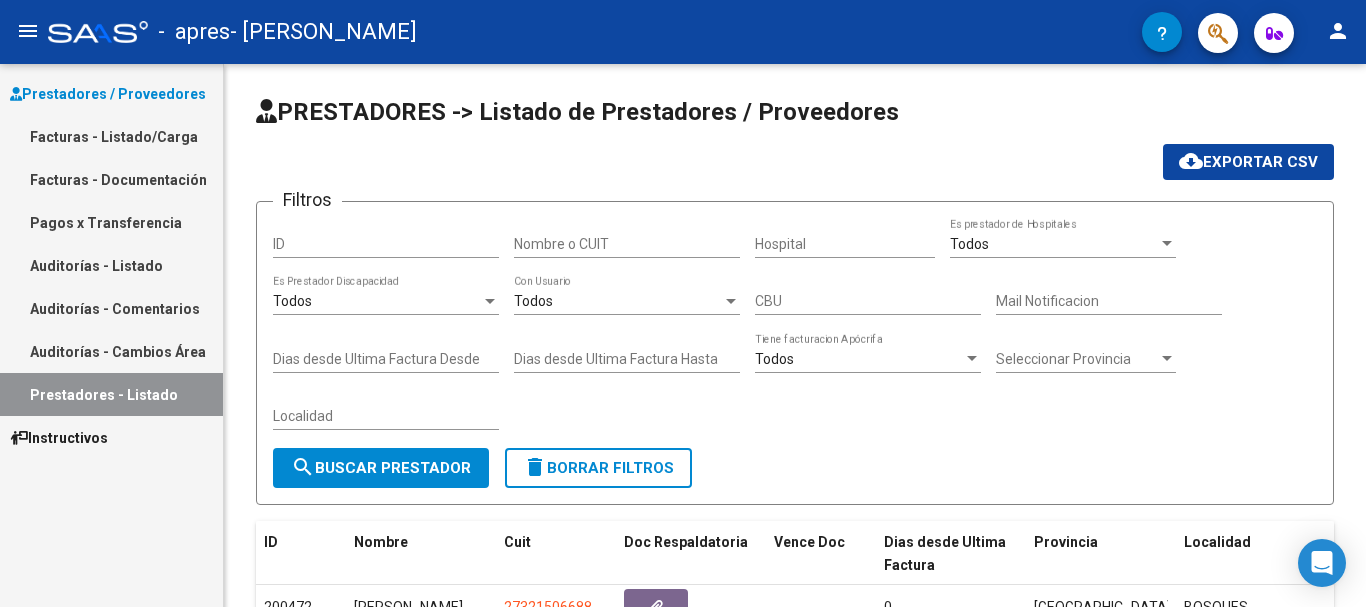 click on "PRESTADORES -> Listado de Prestadores / Proveedores cloud_download  Exportar CSV  Filtros ID Nombre o CUIT Hospital Todos  Es prestador de Hospitales Todos  Es Prestador Discapacidad Todos  Con Usuario CBU Mail Notificacion Dias desde Ultima Factura Desde Dias desde Ultima Factura Hasta Todos  Tiene facturacion Apócrifa Seleccionar Provincia Seleccionar Provincia Localidad search  Buscar Prestador  delete  Borrar Filtros  ID Nombre Cuit Doc Respaldatoria Vence Doc Dias desde Ultima Factura Provincia Localidad Creado 200472  AQUINO MARIEL GABRIELA  27321506688 0 Buenos Aires BOSQUES 09/04/2025  1 total   1" 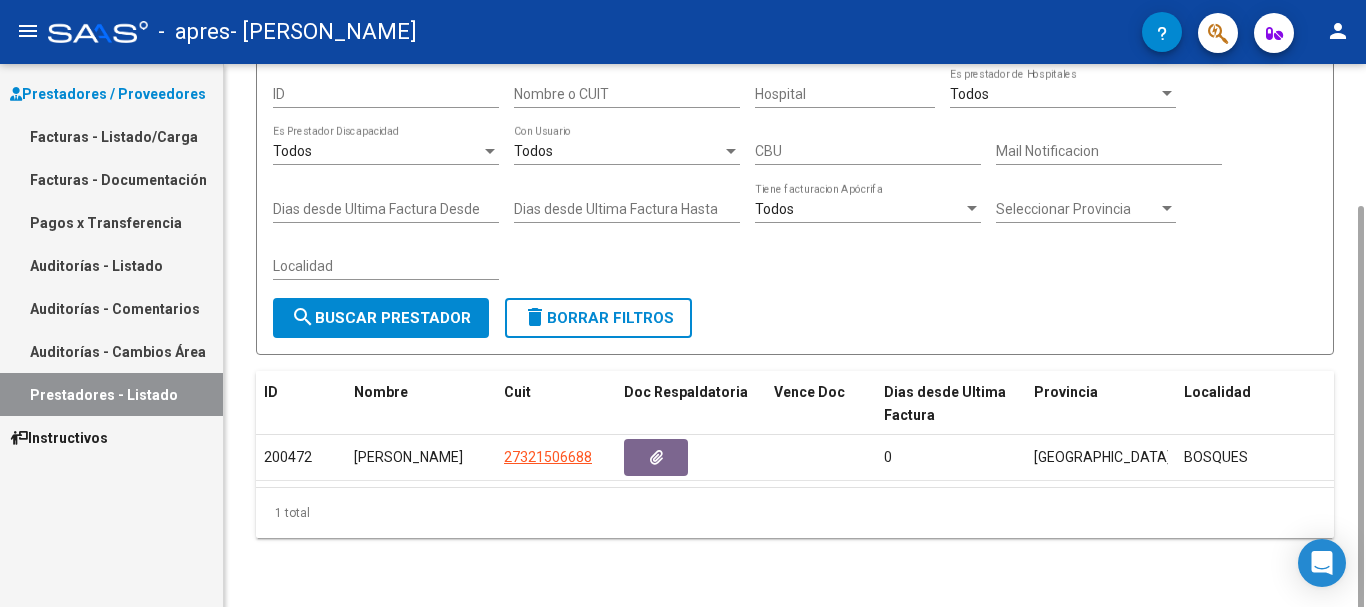 scroll, scrollTop: 165, scrollLeft: 0, axis: vertical 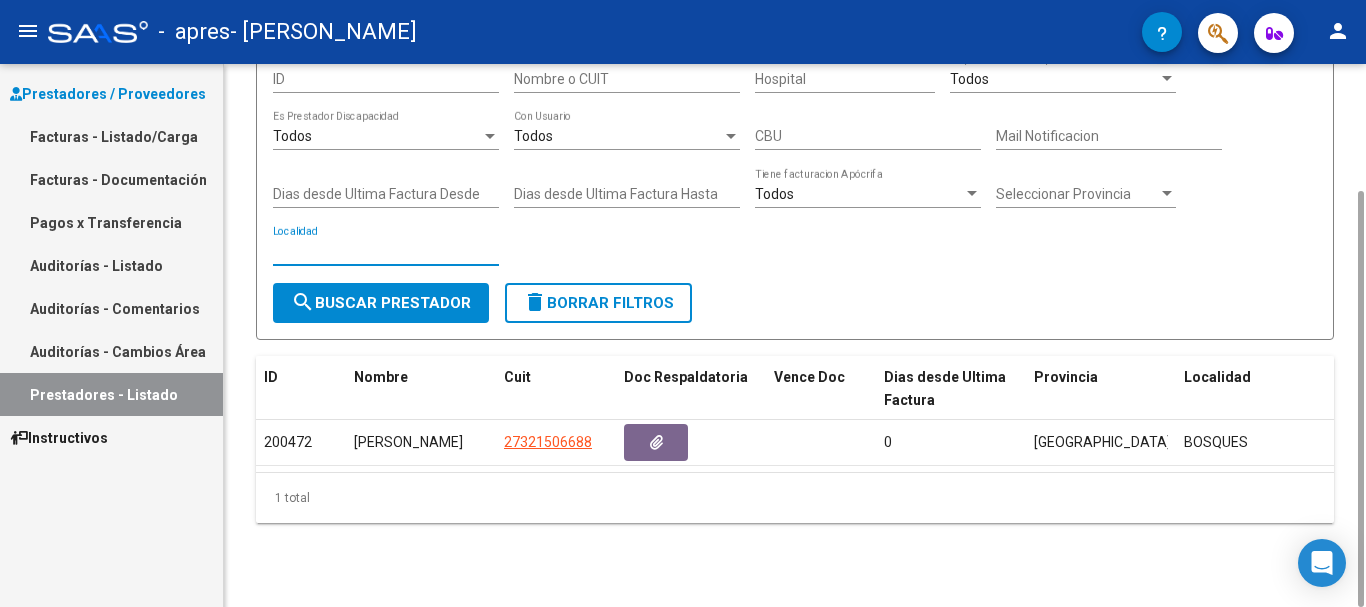 click on "Localidad" at bounding box center (386, 251) 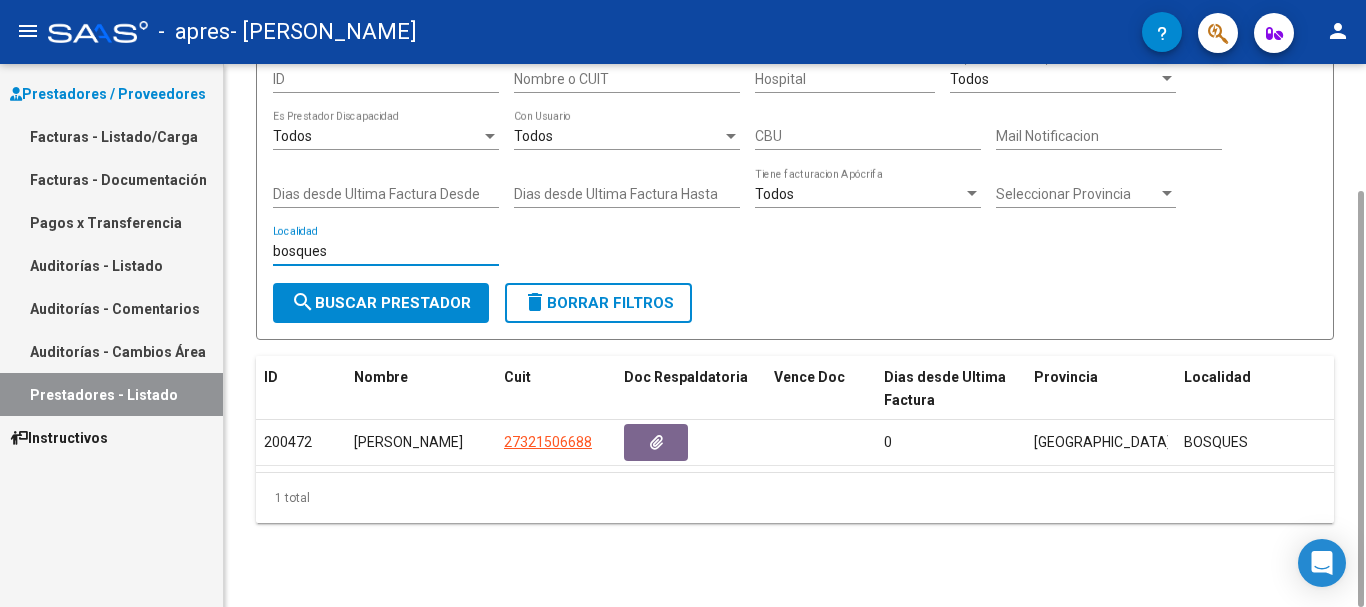 type on "bosques" 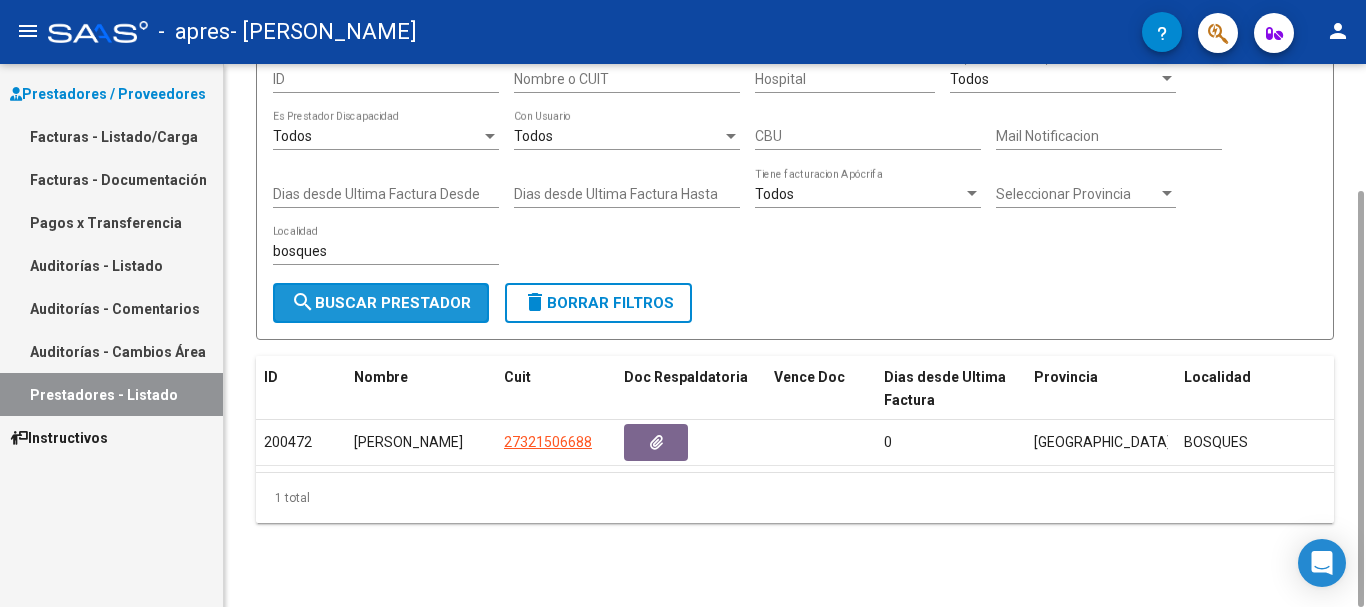 click on "search  Buscar Prestador" 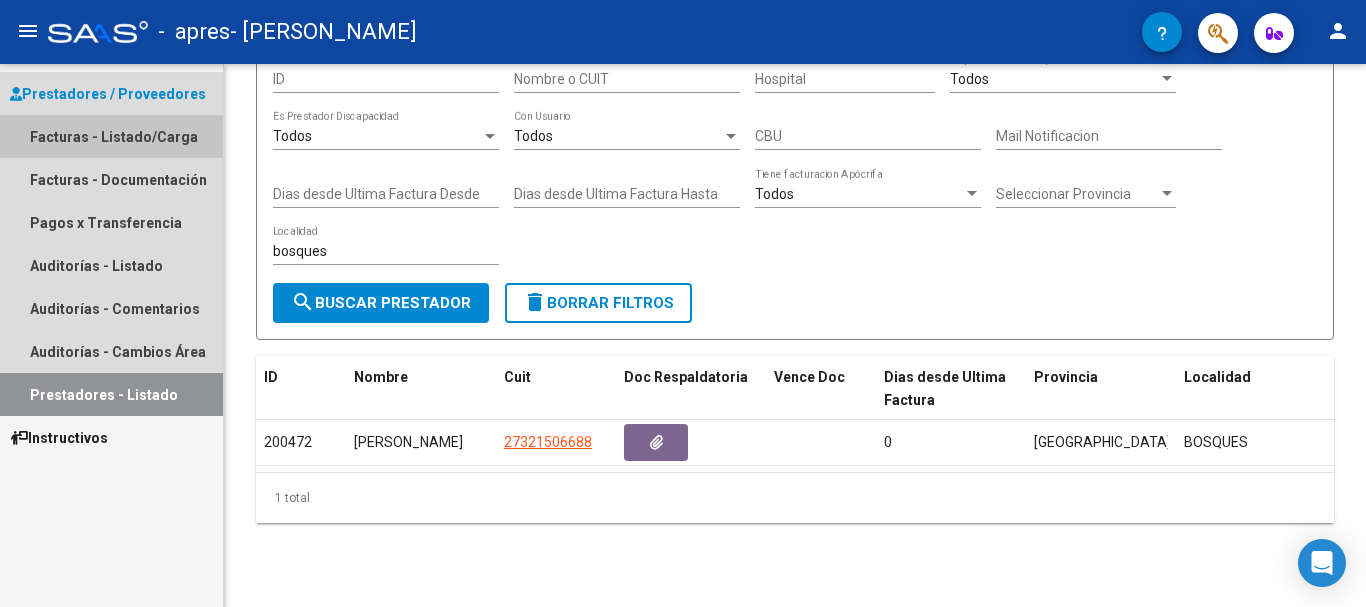 click on "Facturas - Listado/Carga" at bounding box center [111, 136] 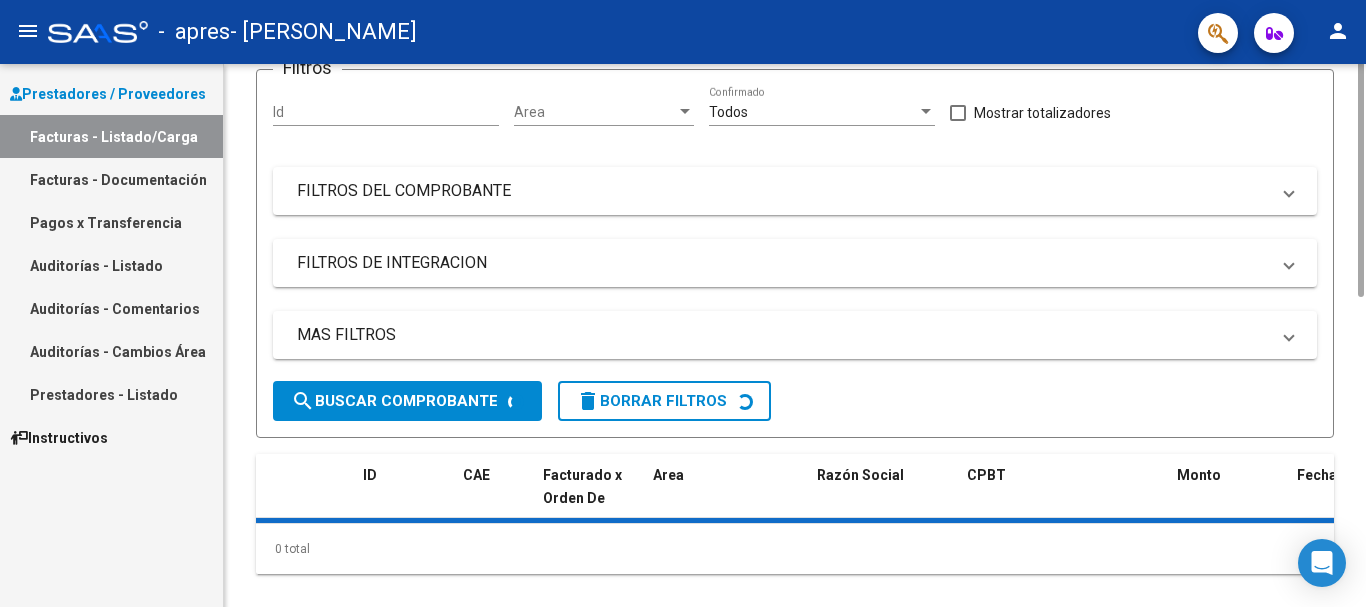 scroll, scrollTop: 0, scrollLeft: 0, axis: both 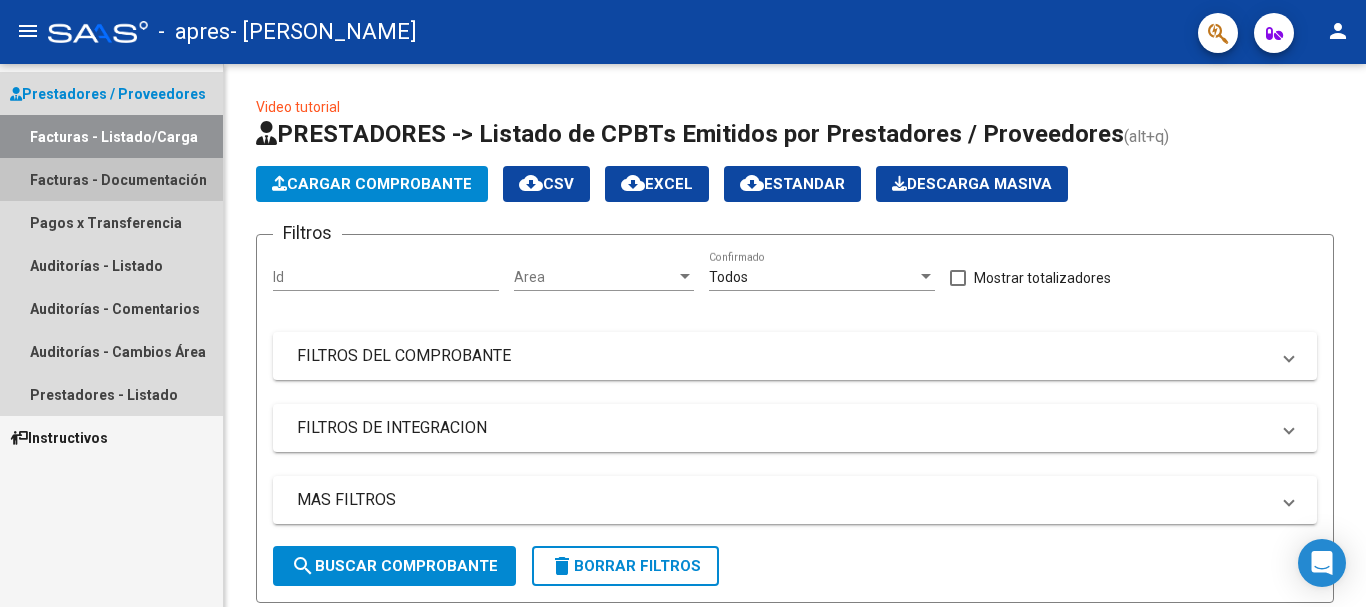 click on "Facturas - Documentación" at bounding box center (111, 179) 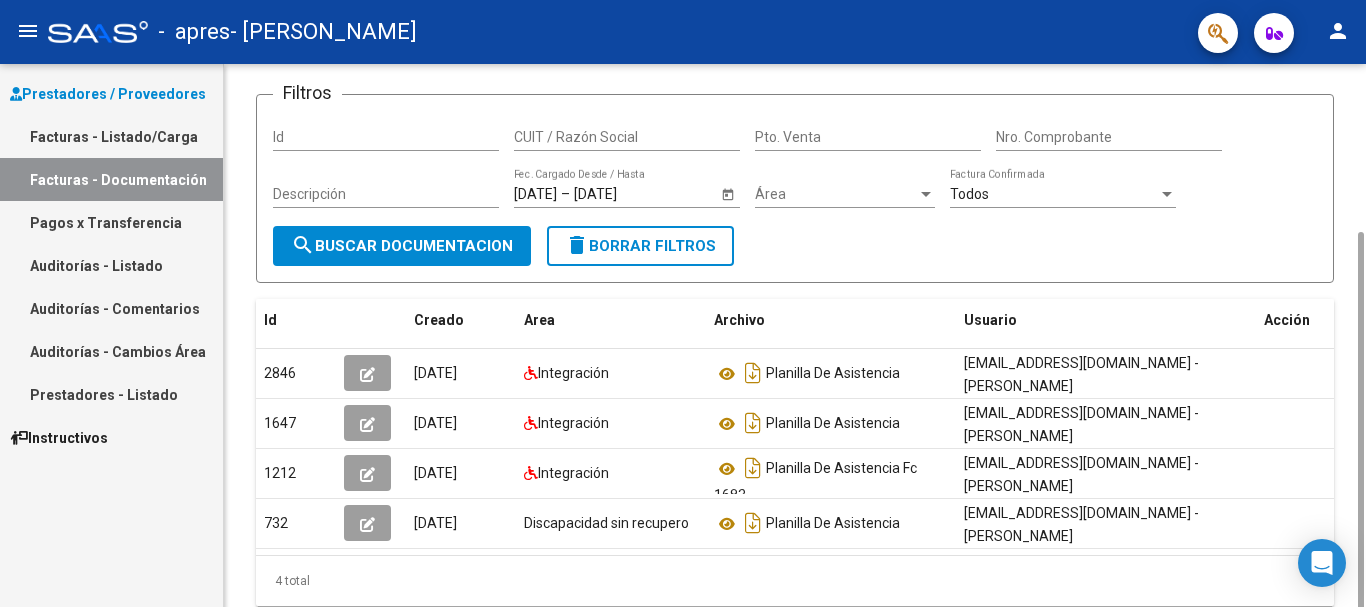 scroll, scrollTop: 197, scrollLeft: 0, axis: vertical 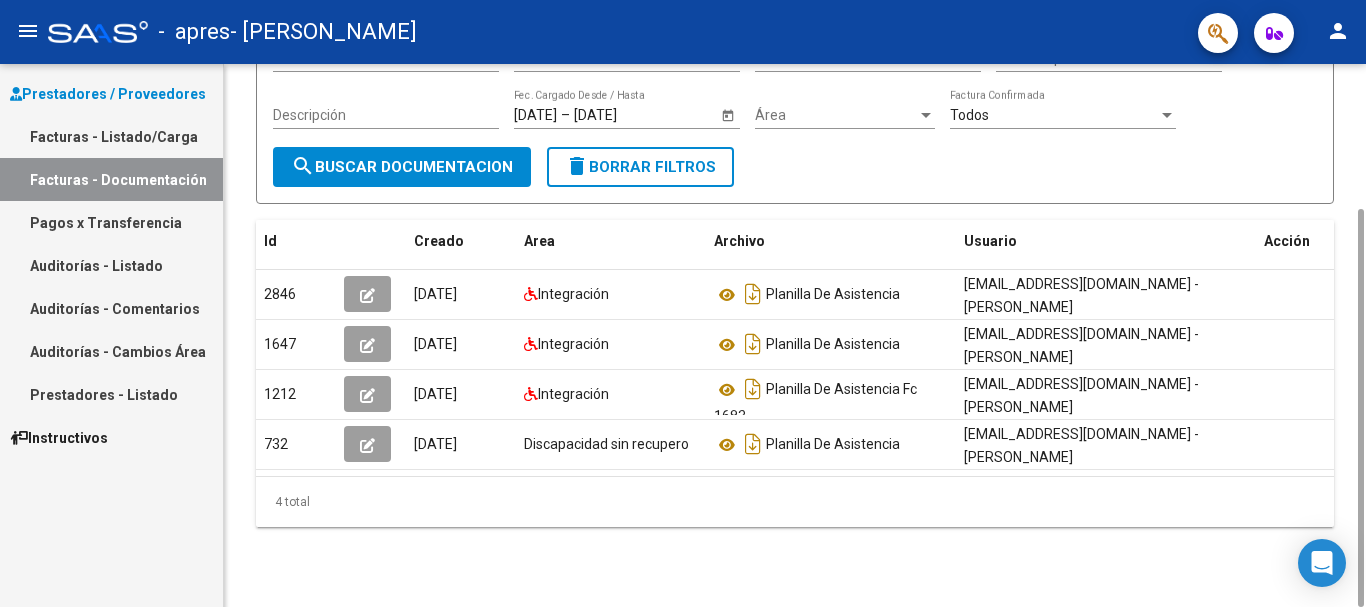 drag, startPoint x: 1360, startPoint y: 434, endPoint x: 1345, endPoint y: 626, distance: 192.58505 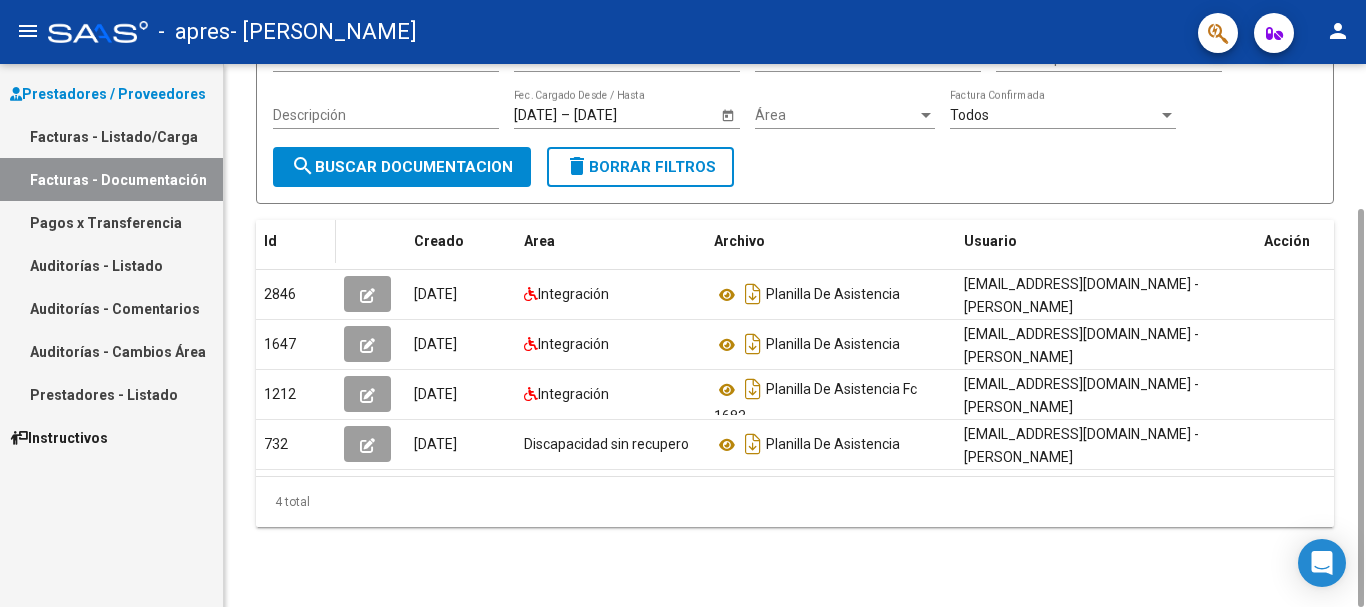 click on "Id" 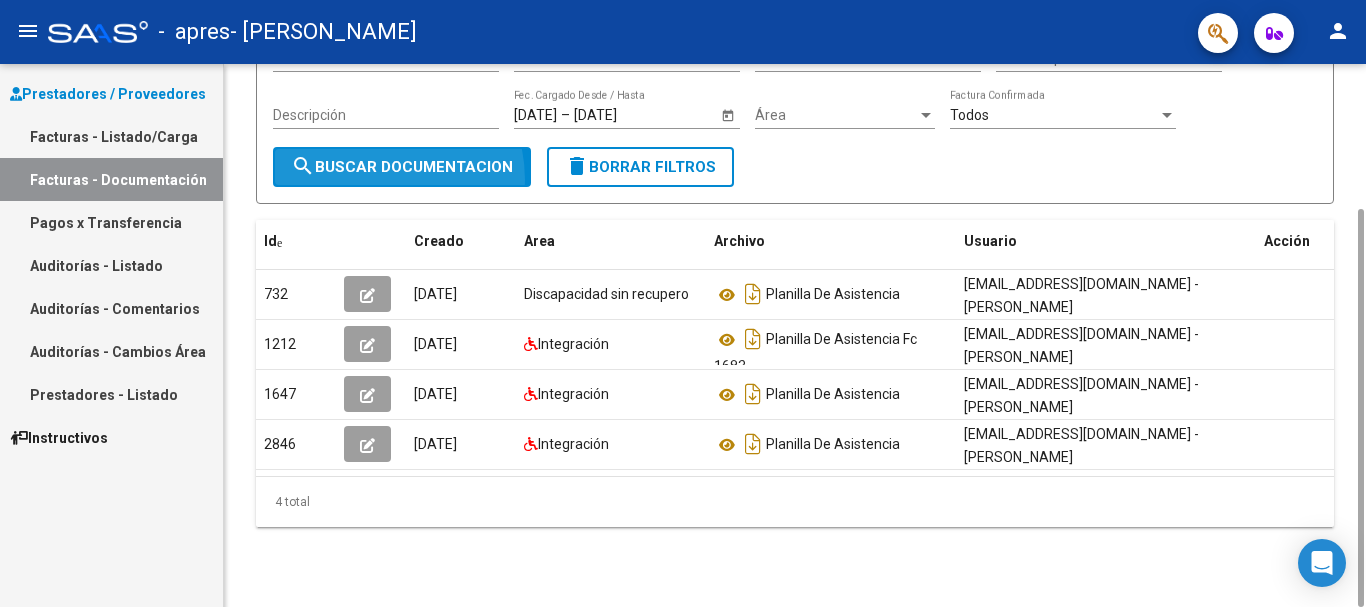 click on "search  Buscar Documentacion" 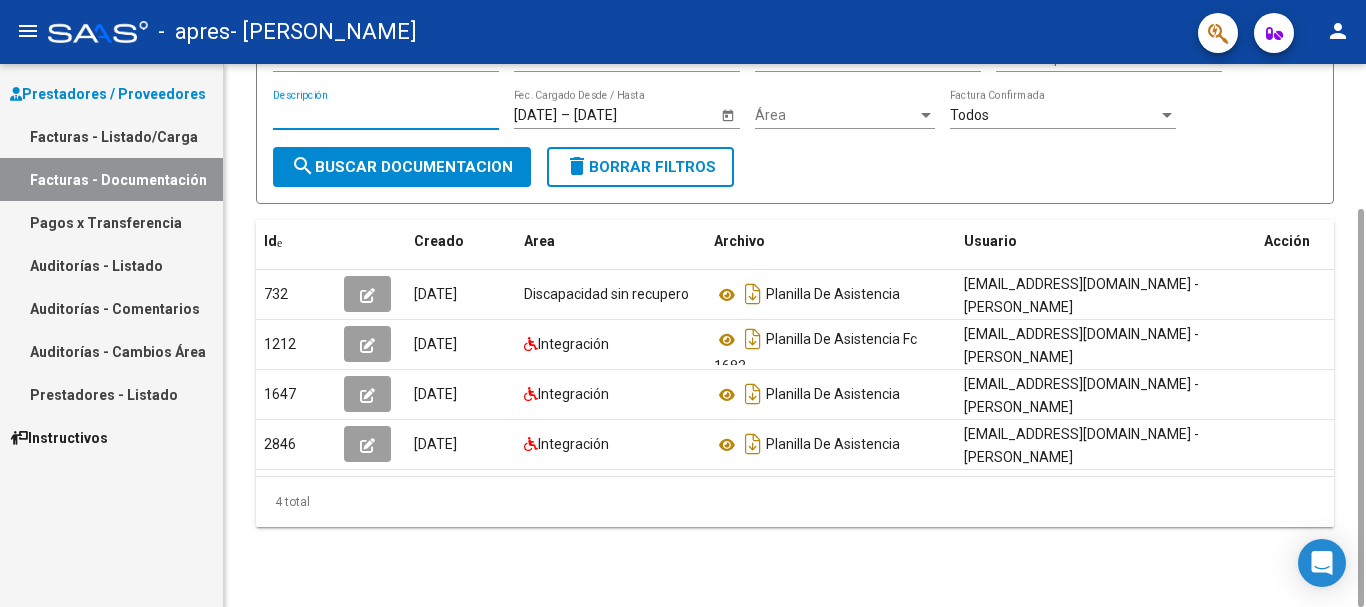 click on "Descripción" at bounding box center [386, 115] 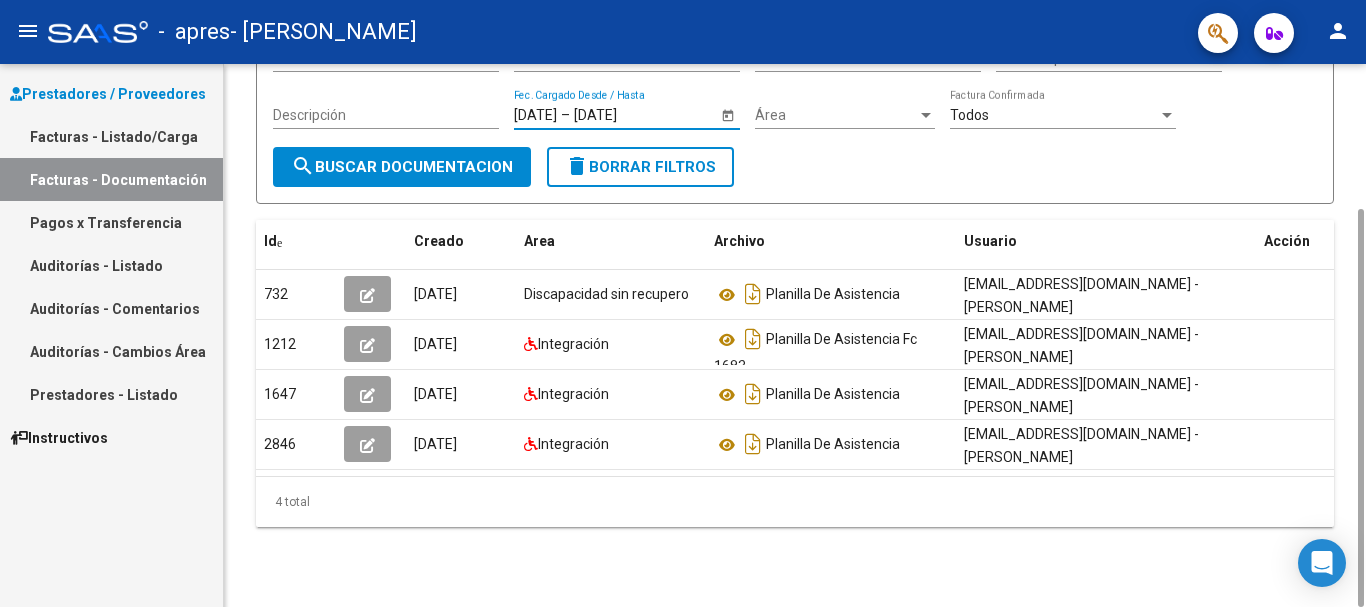 click on "[DATE]" at bounding box center (535, 115) 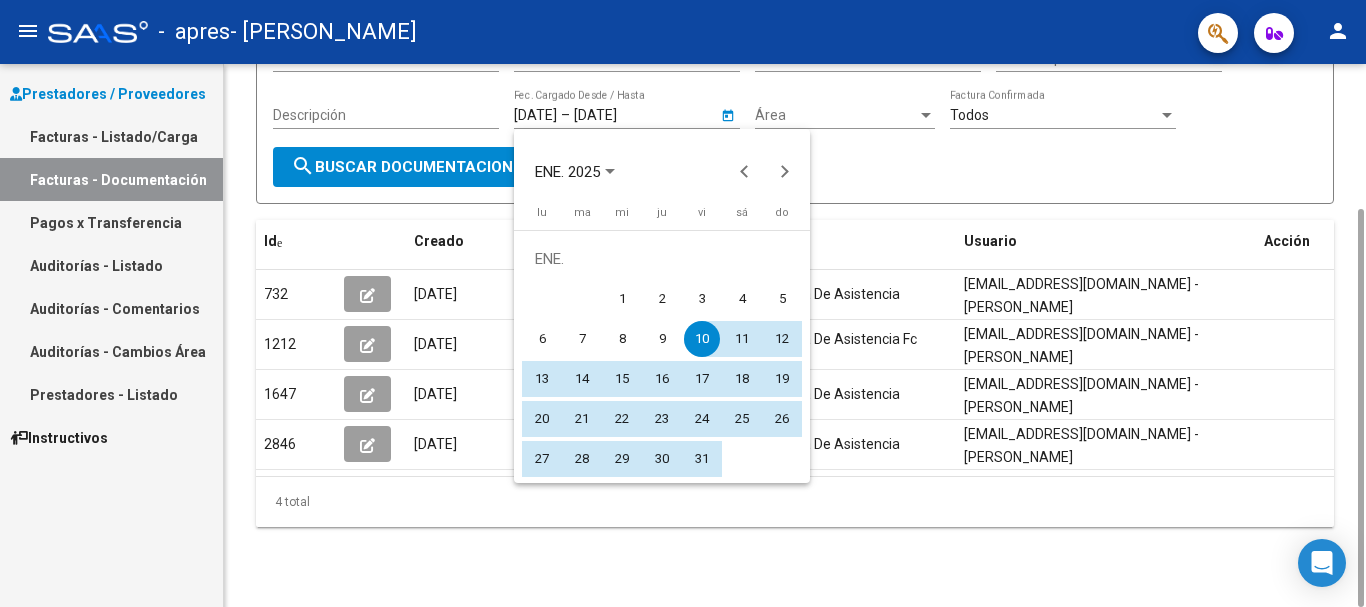 type 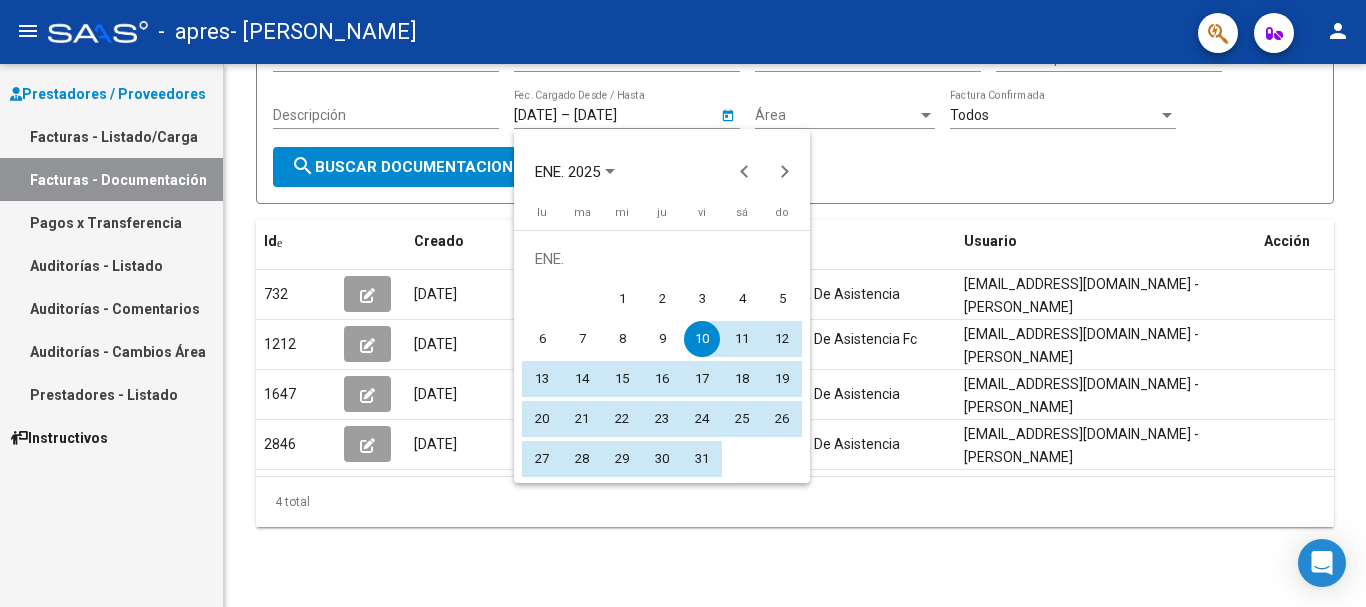 click at bounding box center (683, 303) 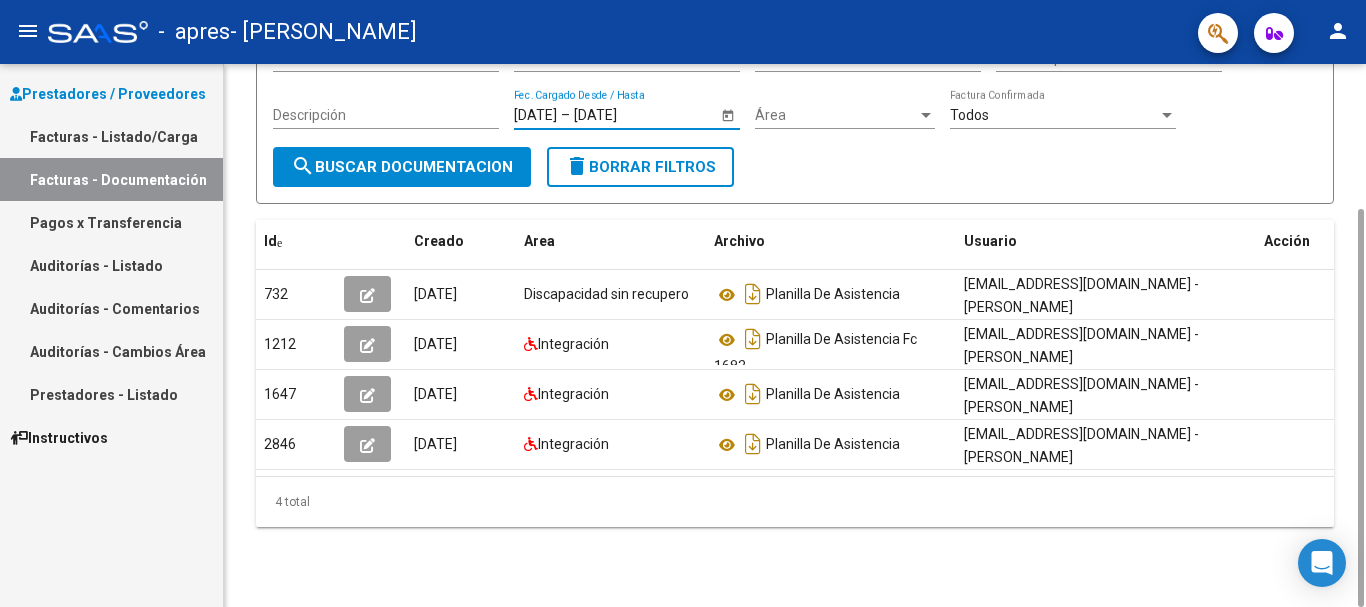 type on "[DATE]" 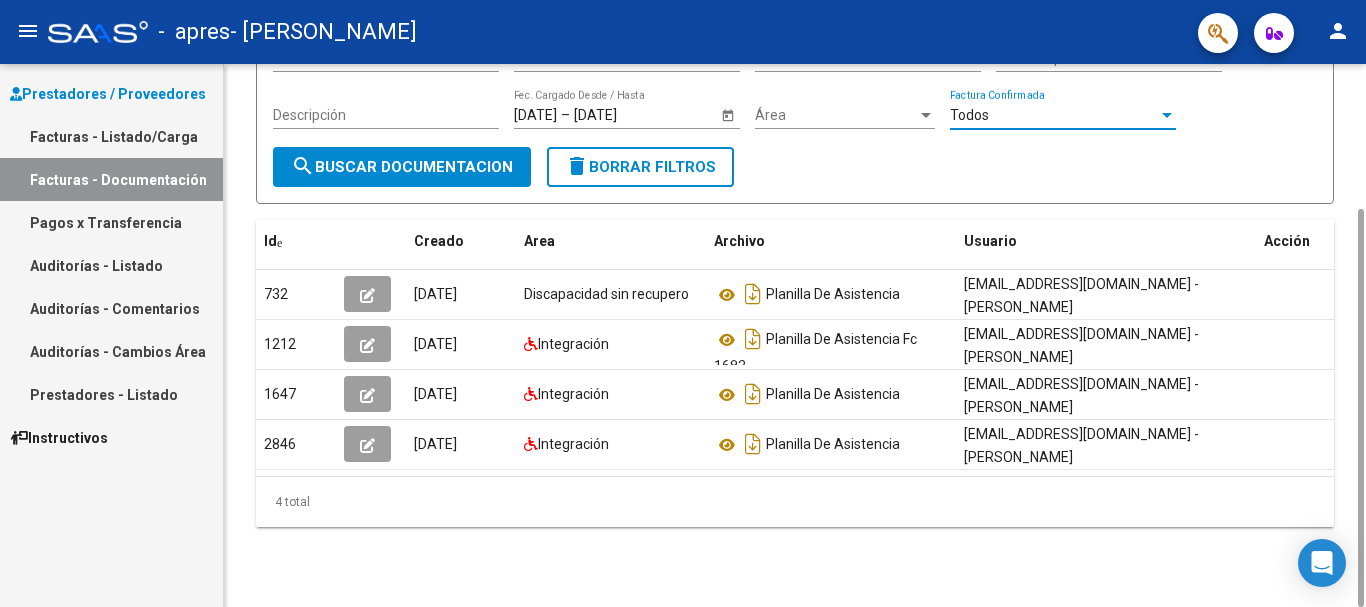 click on "Todos" at bounding box center [969, 115] 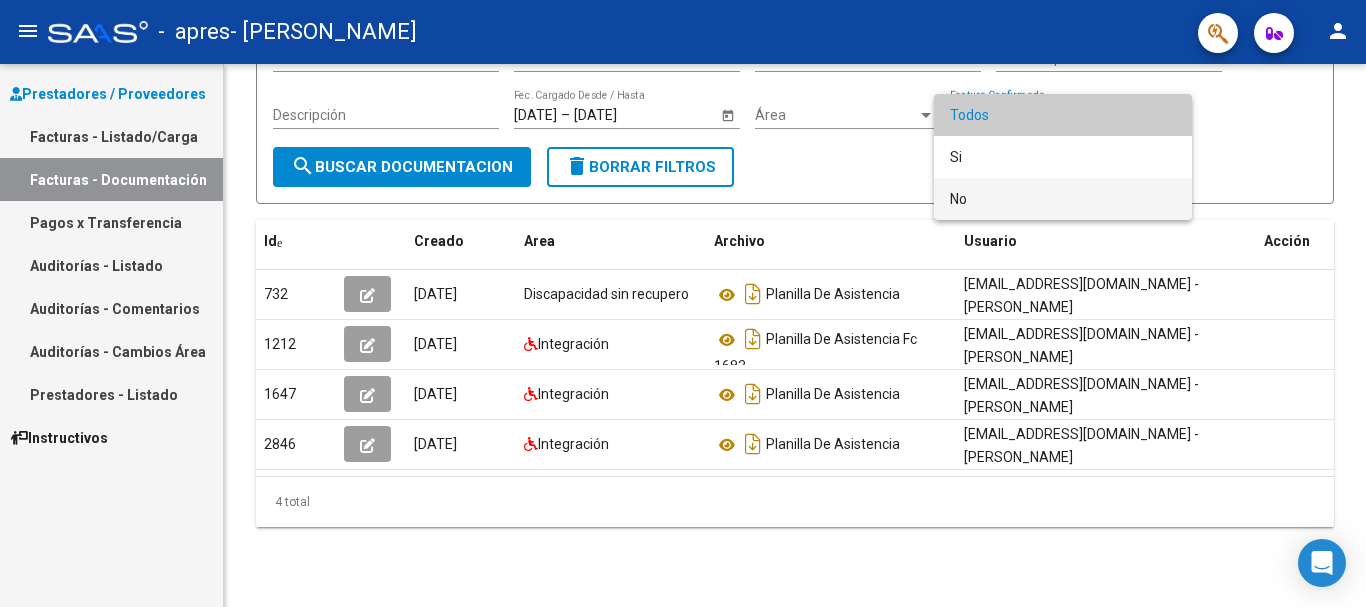 click on "No" at bounding box center (1063, 199) 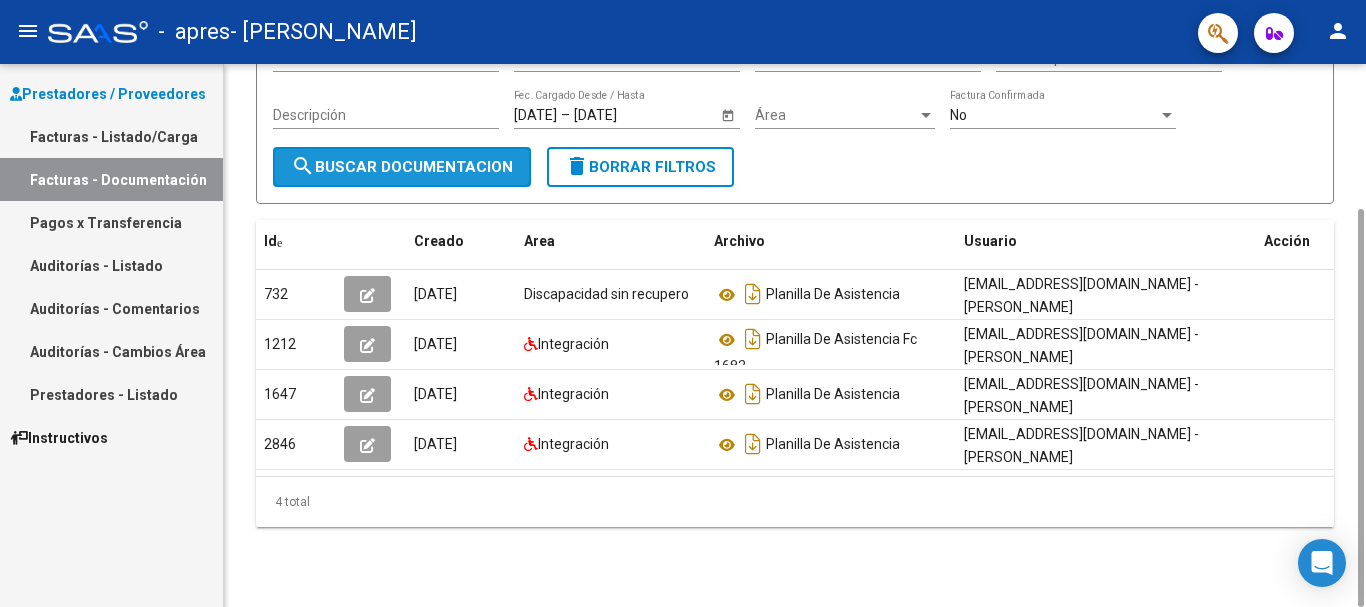 click on "search  Buscar Documentacion" 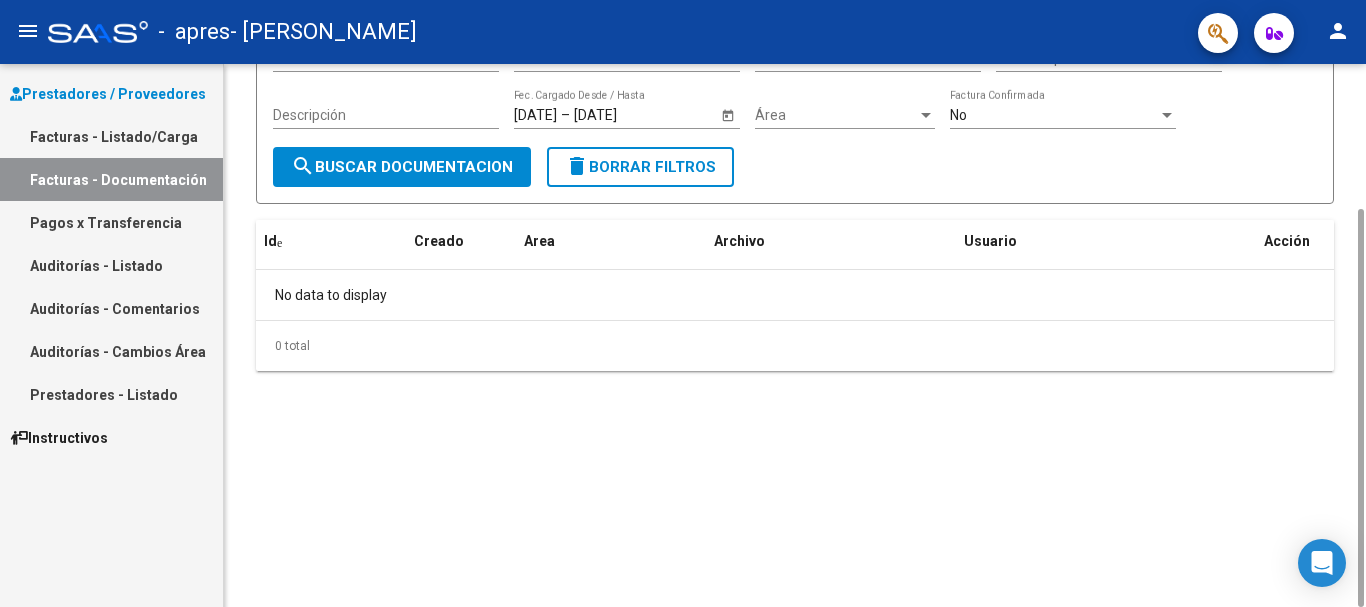 click on "No data to display" 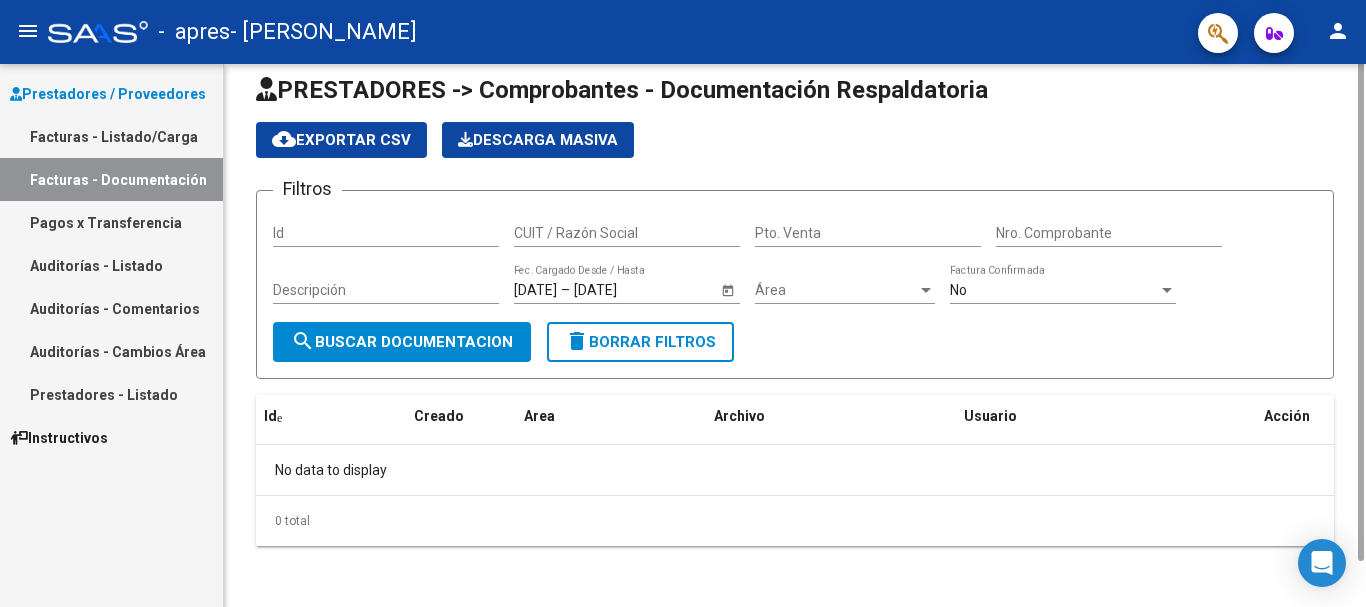 scroll, scrollTop: 0, scrollLeft: 0, axis: both 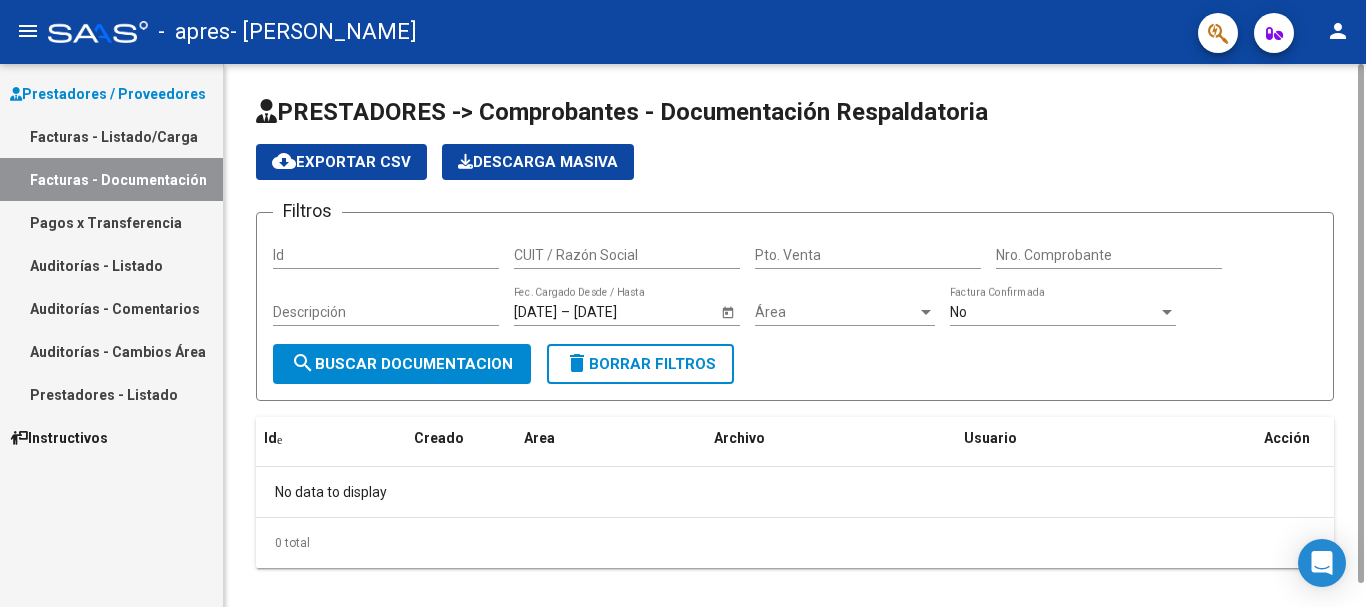 drag, startPoint x: 1358, startPoint y: 239, endPoint x: 1339, endPoint y: 61, distance: 179.01117 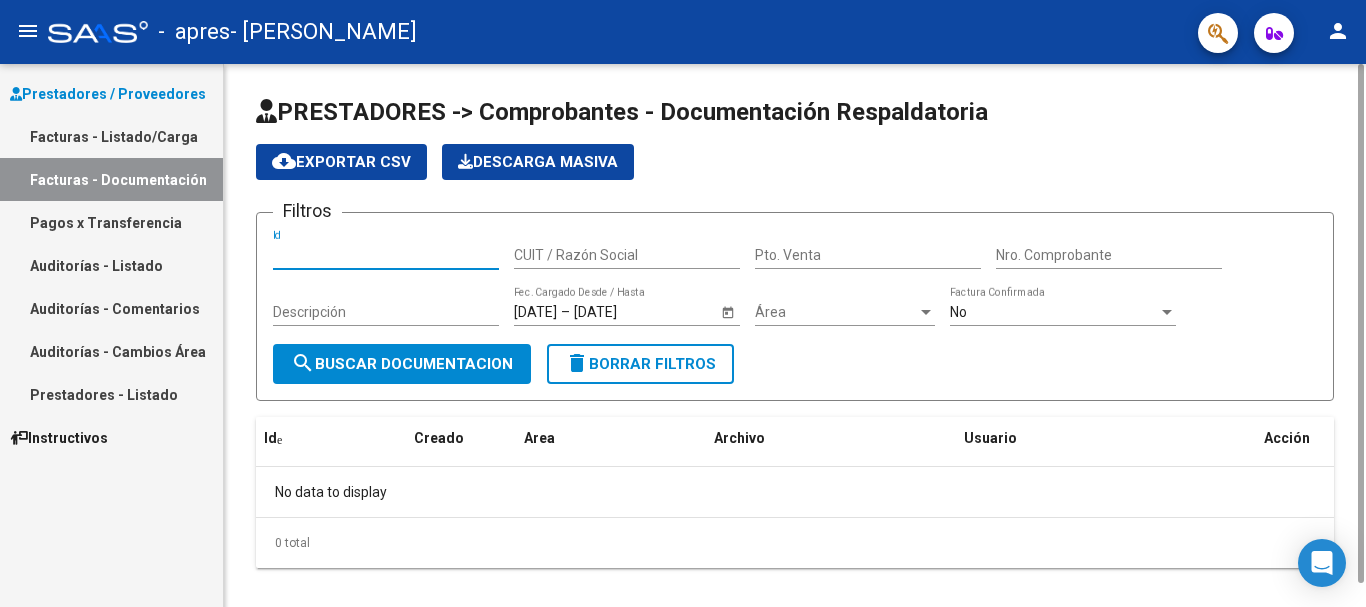 click on "Id" at bounding box center (386, 255) 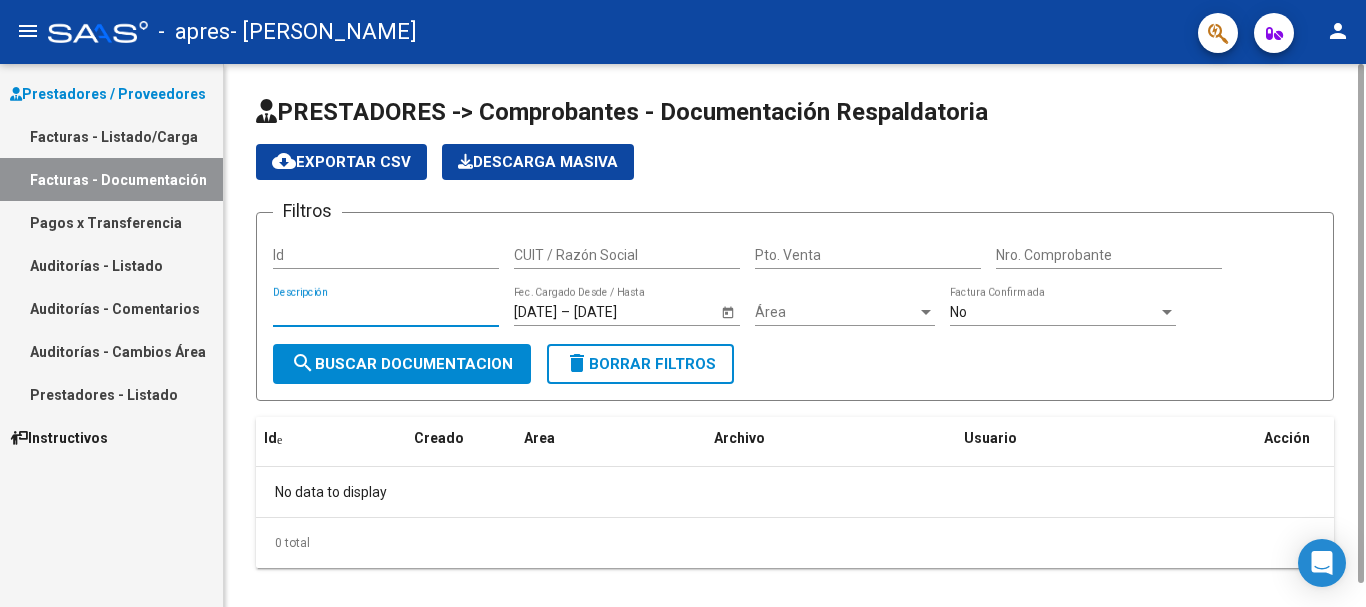 click on "Descripción" at bounding box center (386, 312) 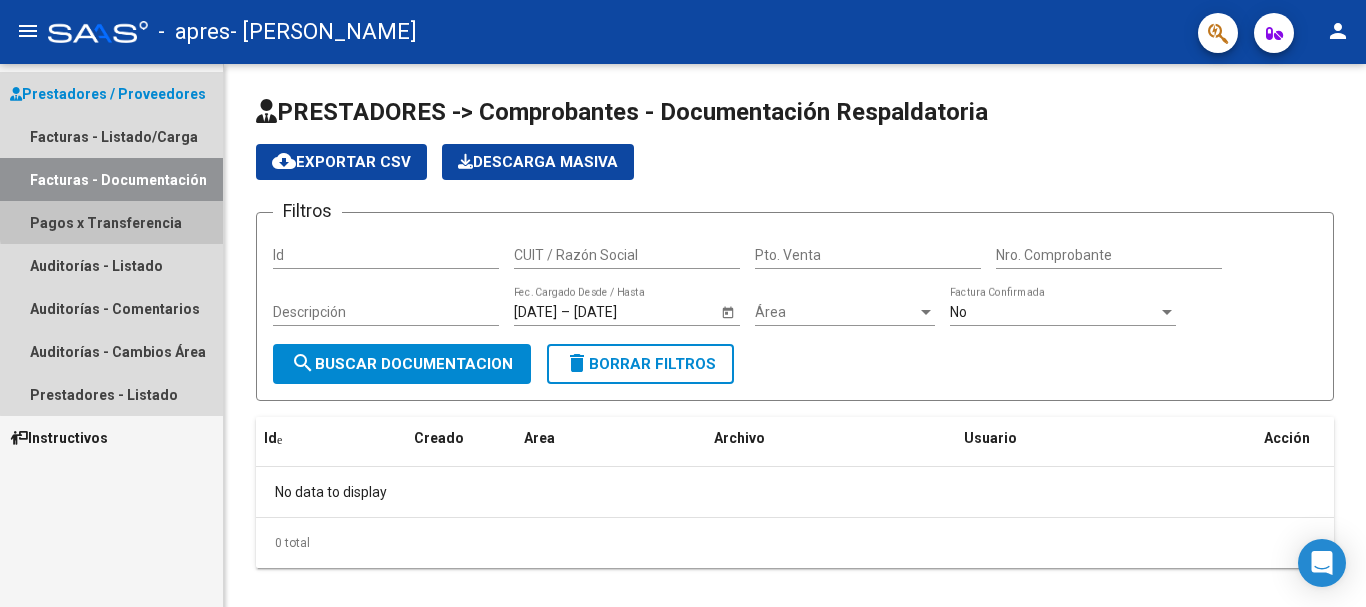click on "Pagos x Transferencia" at bounding box center (111, 222) 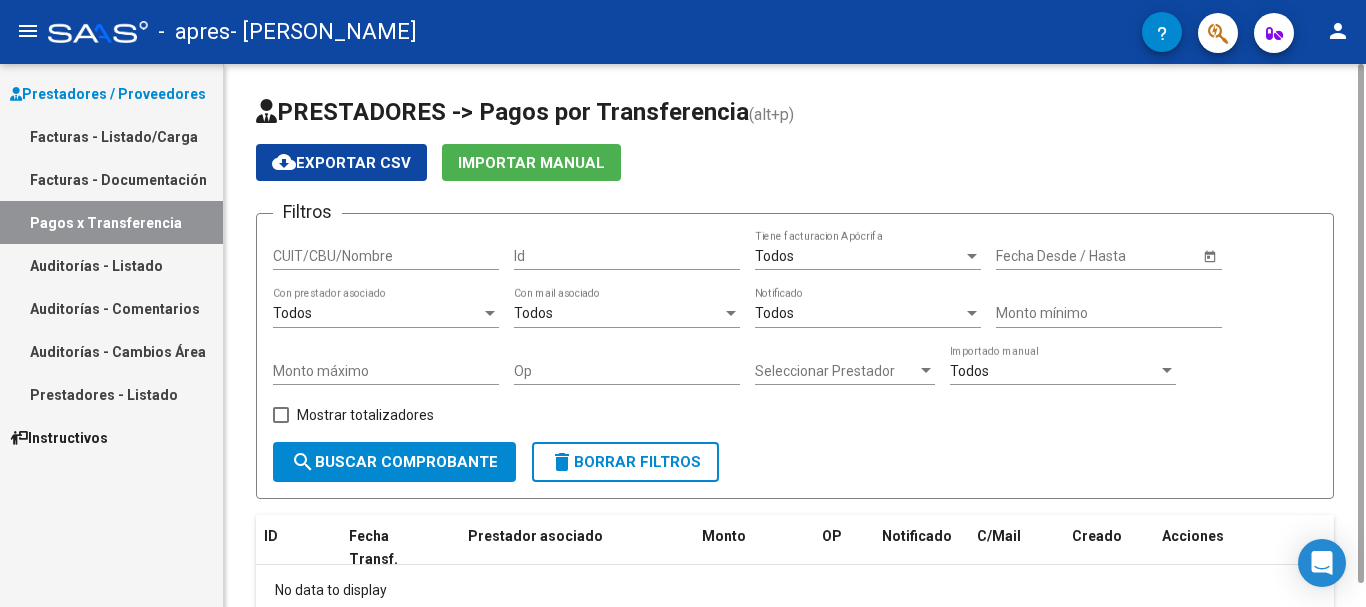 click on "PRESTADORES -> Pagos por Transferencia (alt+p) cloud_download  Exportar CSV   Importar Manual Filtros CUIT/CBU/Nombre Id Todos  Tiene facturacion Apócrifa Start date – Fecha Desde / Hasta Todos  Con prestador asociado Todos  Con mail asociado Todos  Notificado Monto mínimo Monto máximo Op Seleccionar Prestador Seleccionar Prestador Todos  Importado manual    Mostrar totalizadores  search  Buscar Comprobante  delete  Borrar Filtros  ID Fecha Transf. Prestador asociado Monto OP Notificado C/Mail Creado Acciones No data to display  0 total   1" 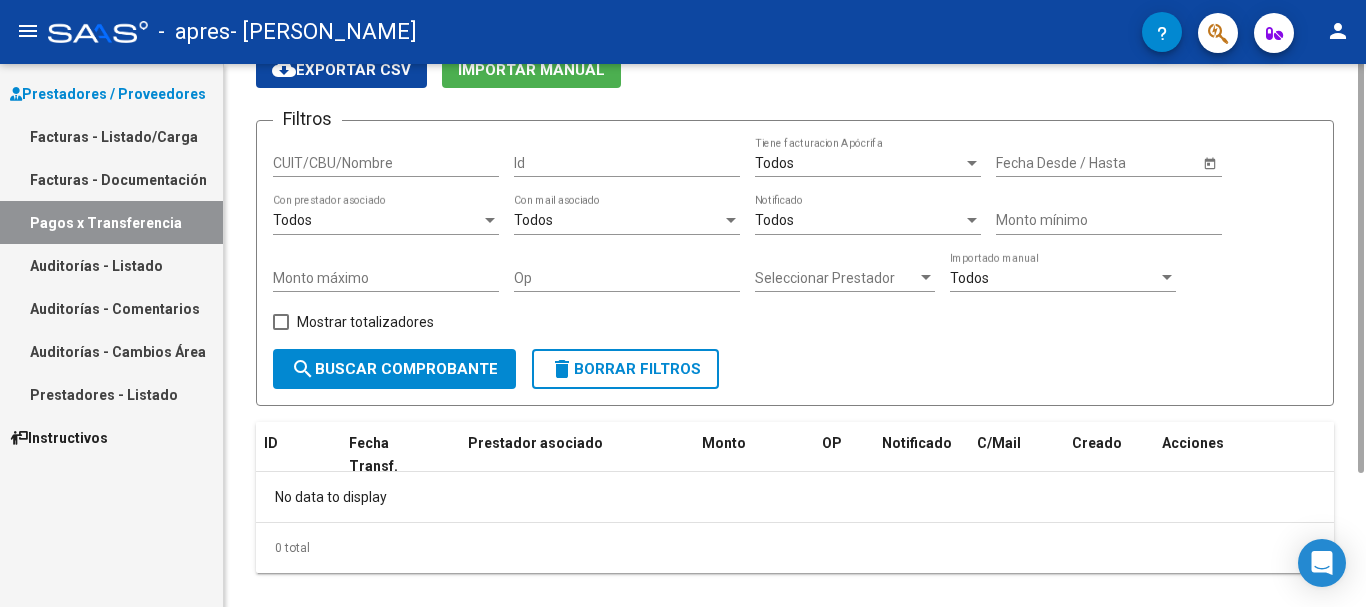 scroll, scrollTop: 0, scrollLeft: 0, axis: both 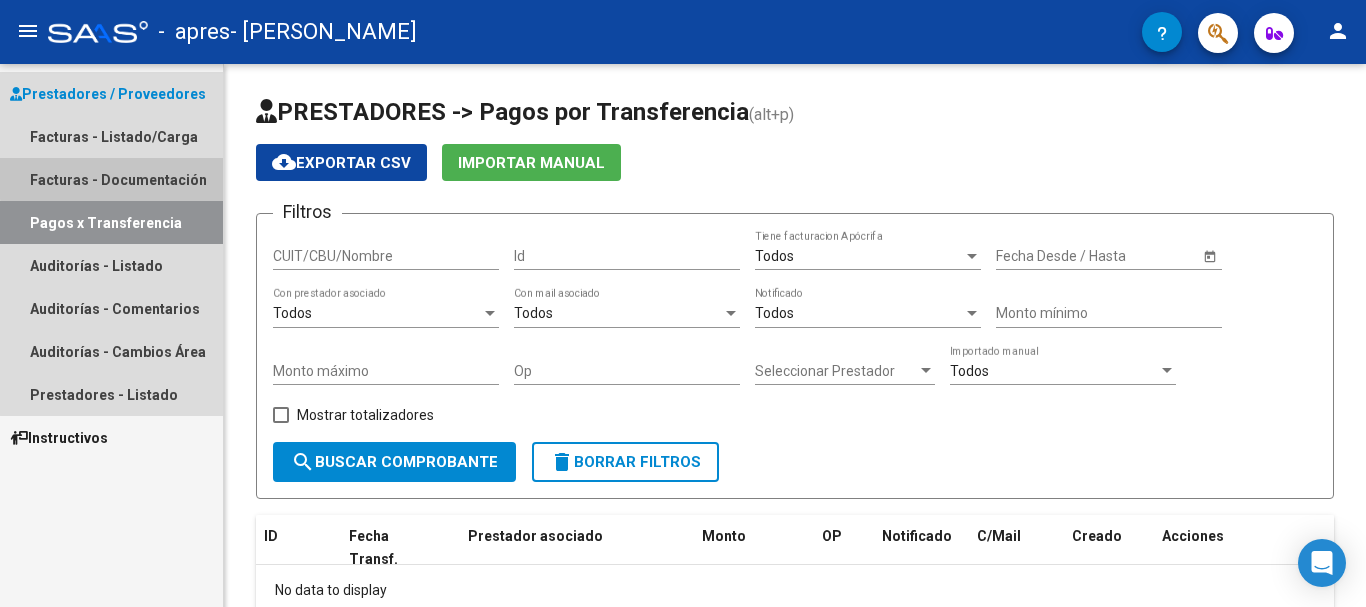 click on "Facturas - Documentación" at bounding box center (111, 179) 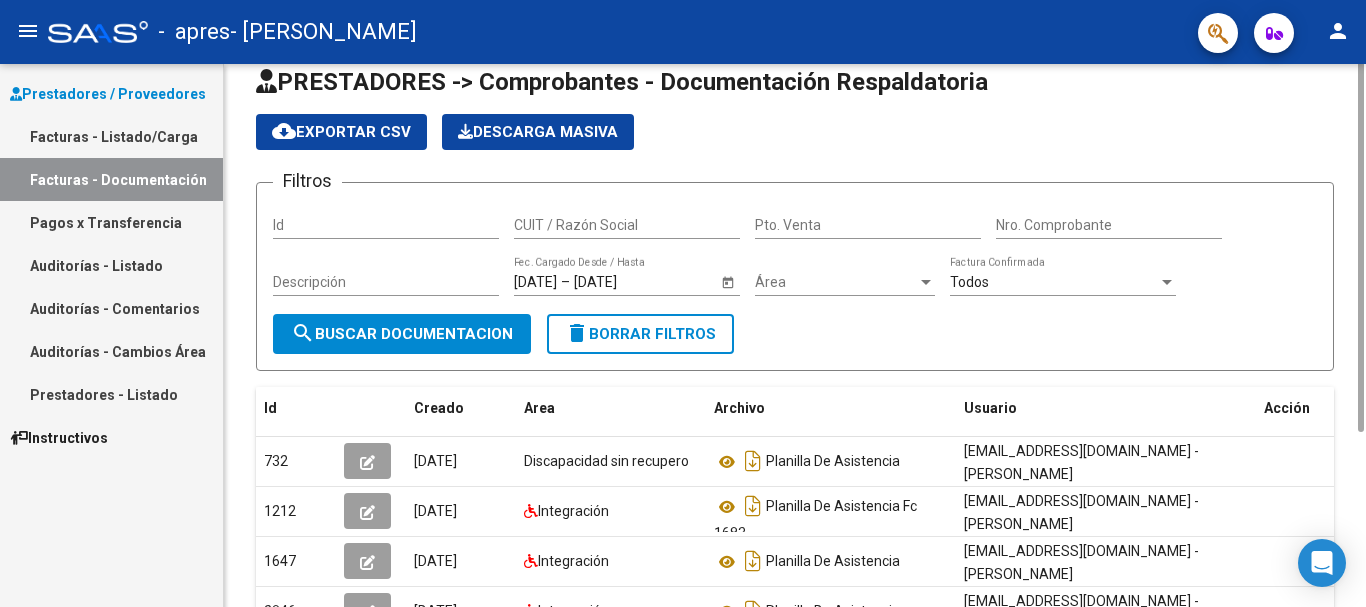 scroll, scrollTop: 0, scrollLeft: 0, axis: both 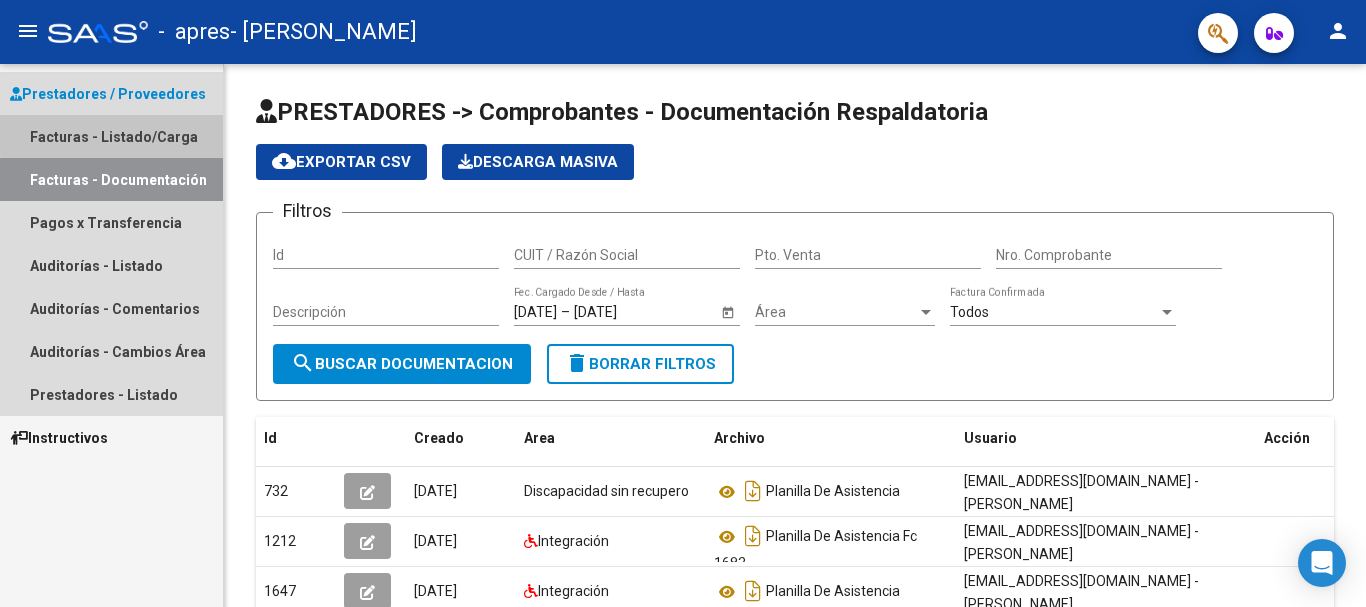 click on "Facturas - Listado/Carga" at bounding box center (111, 136) 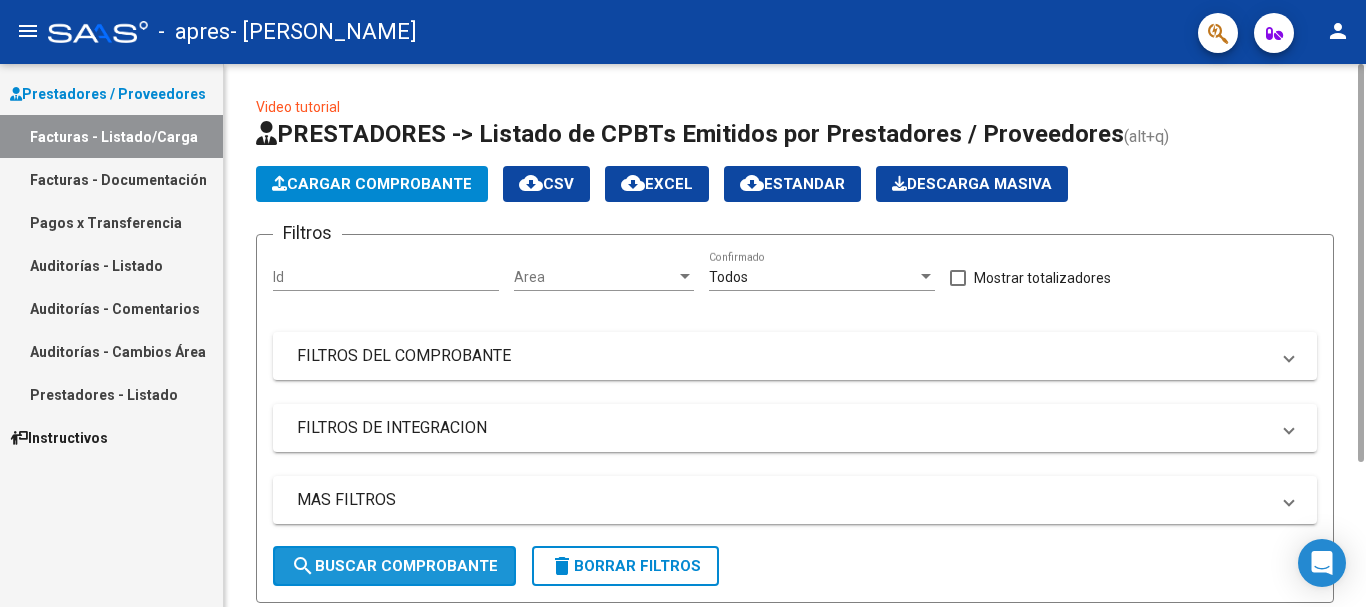 click on "search  Buscar Comprobante" 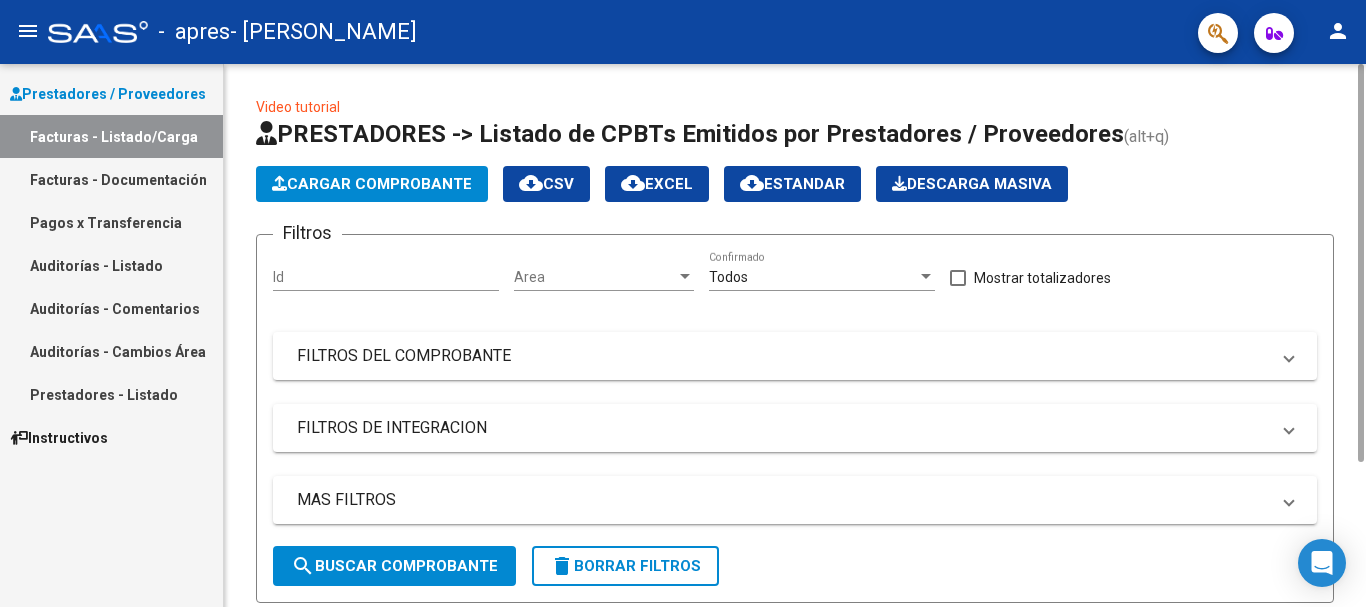 click on "Todos  Confirmado" 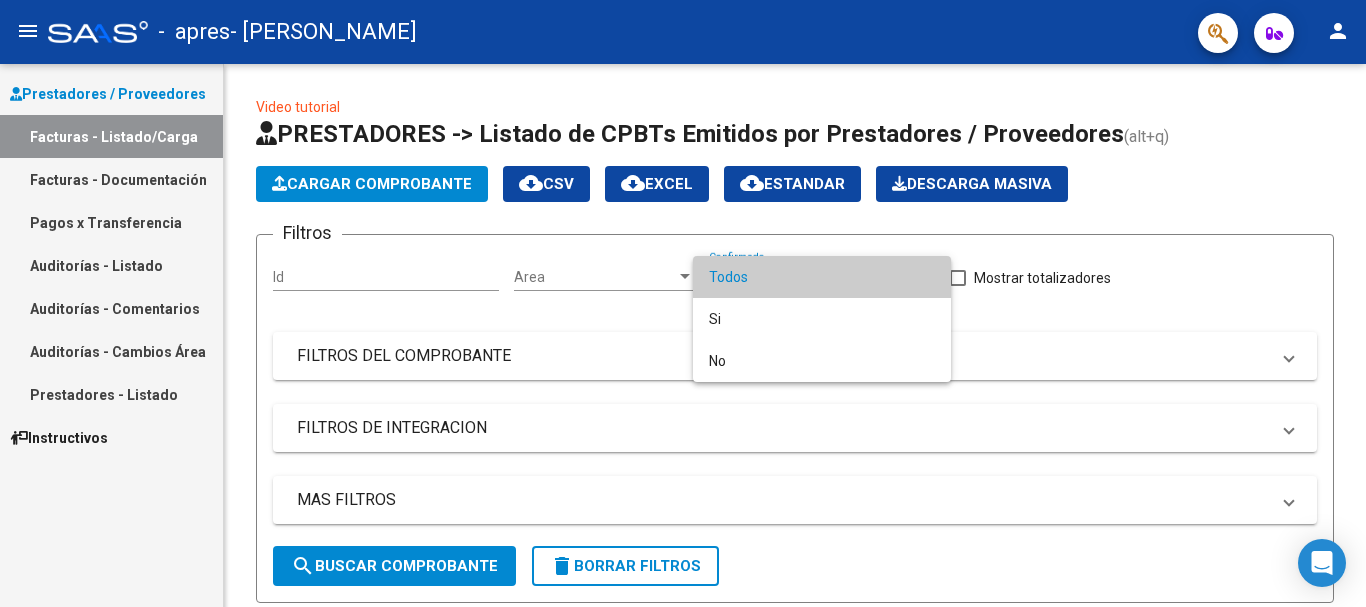click at bounding box center (683, 303) 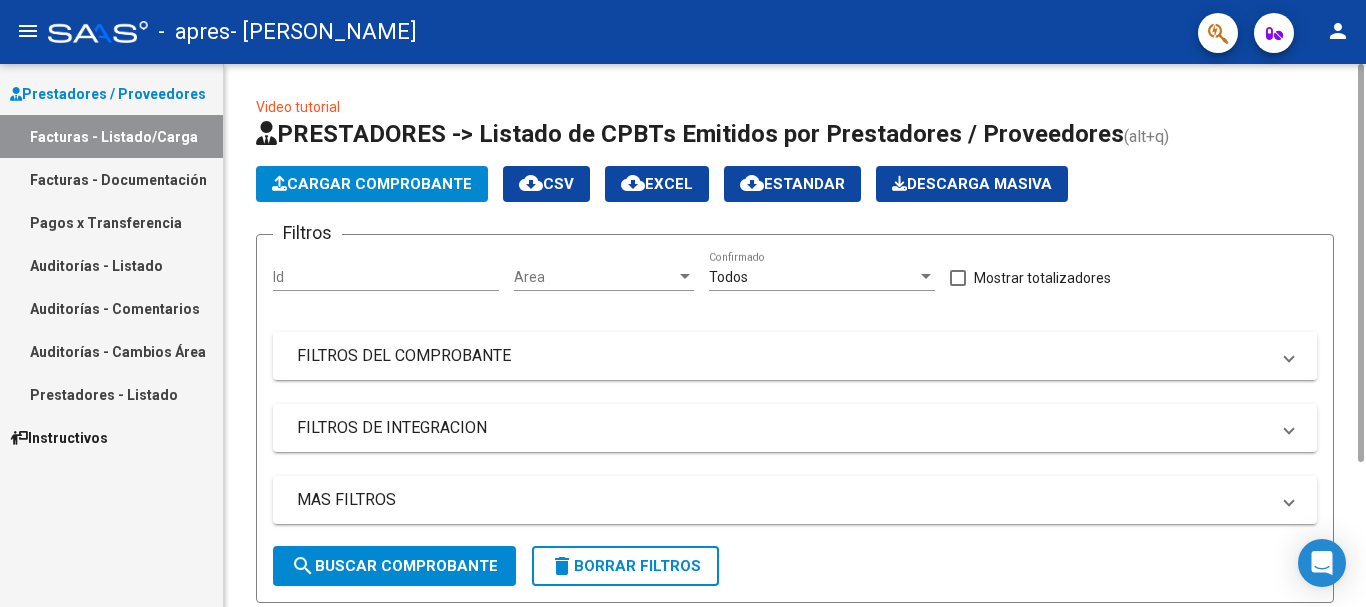 click on "FILTROS DEL COMPROBANTE" at bounding box center [795, 356] 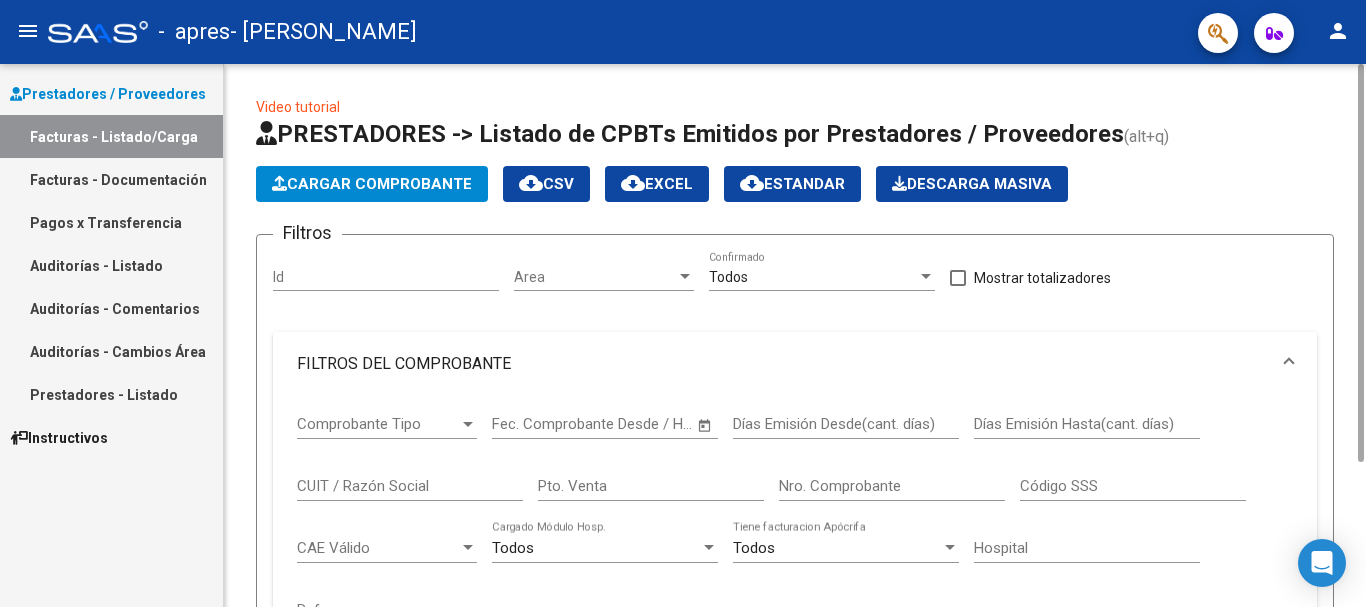 click on "FILTROS DEL COMPROBANTE" at bounding box center [795, 364] 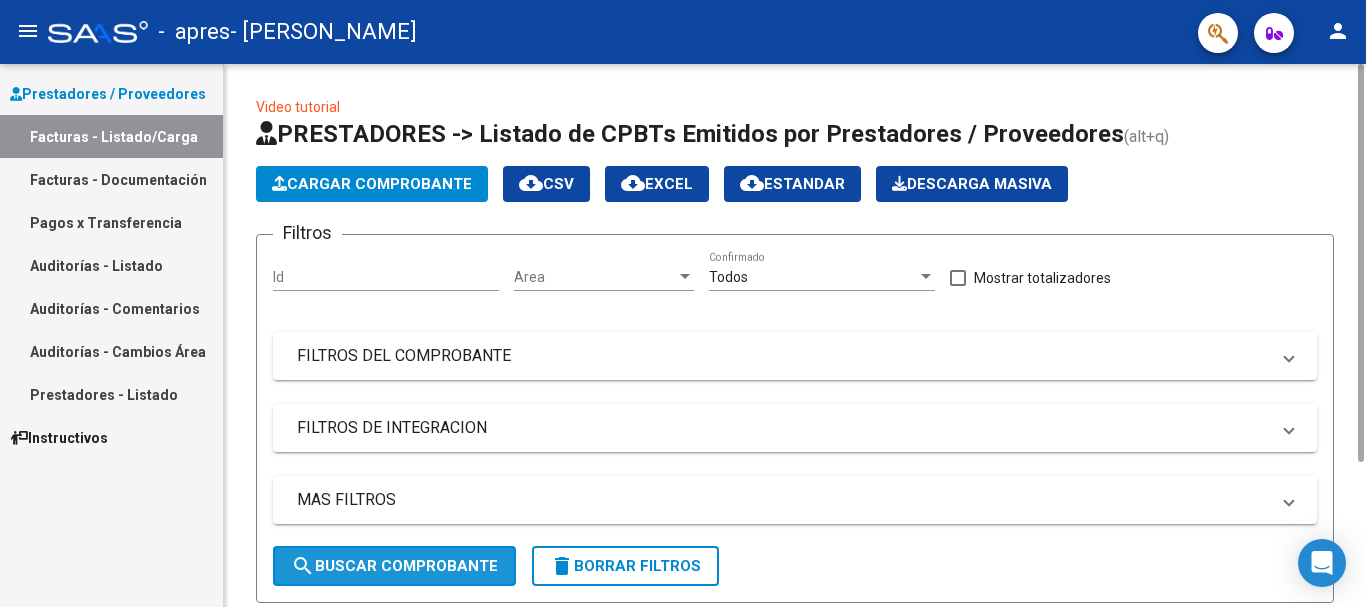 click on "search  Buscar Comprobante" 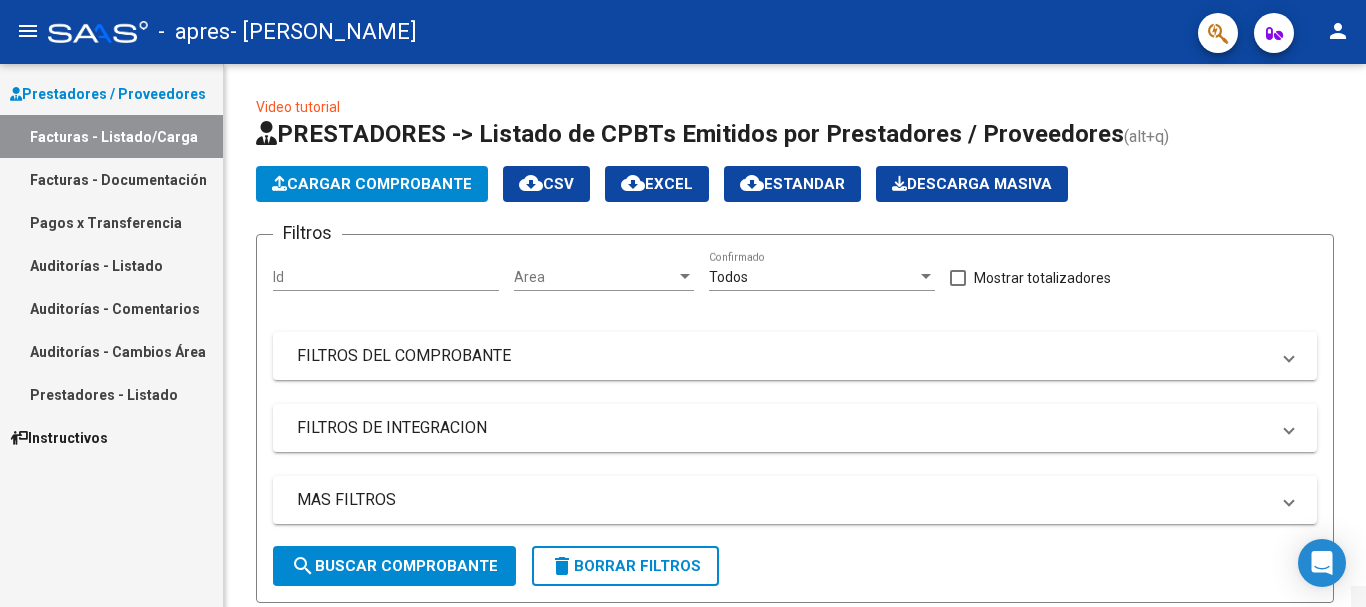 scroll, scrollTop: 522, scrollLeft: 0, axis: vertical 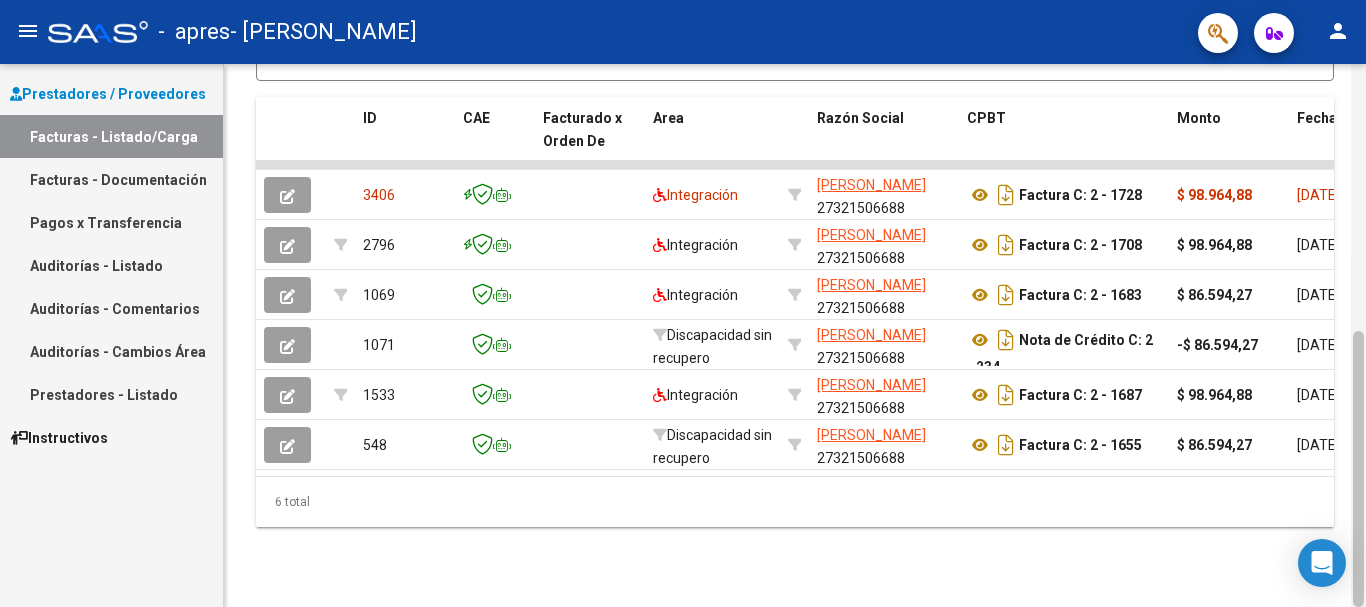 drag, startPoint x: 1365, startPoint y: 413, endPoint x: 1351, endPoint y: 454, distance: 43.32436 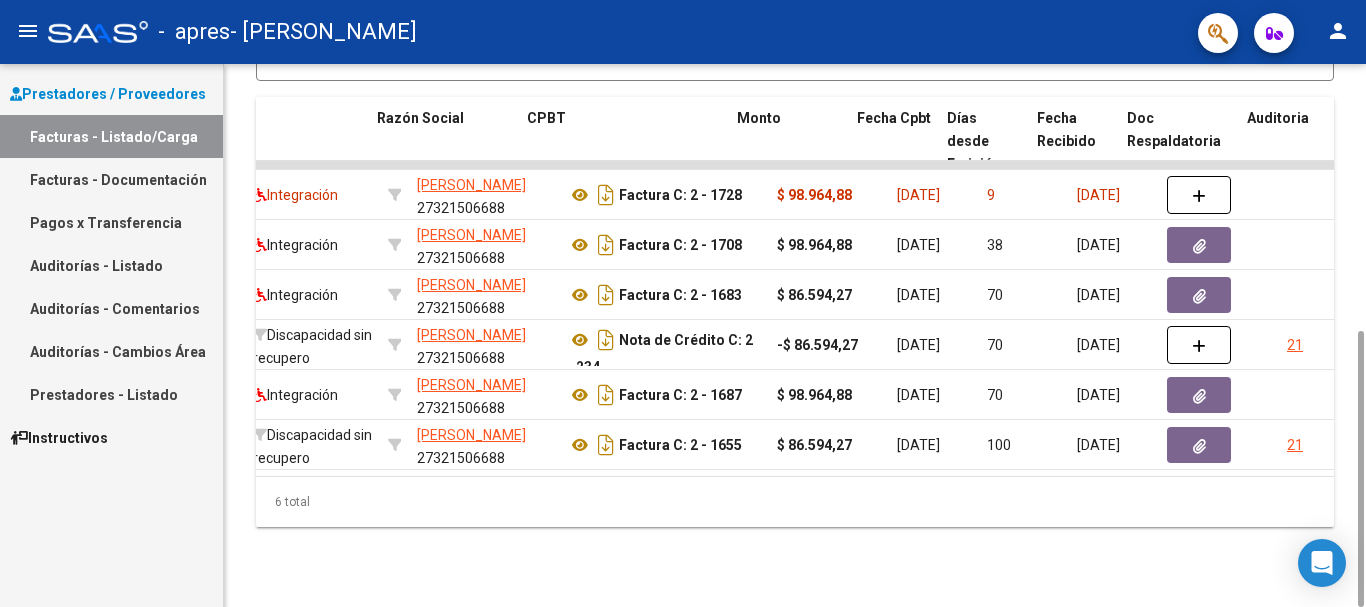 scroll, scrollTop: 0, scrollLeft: 440, axis: horizontal 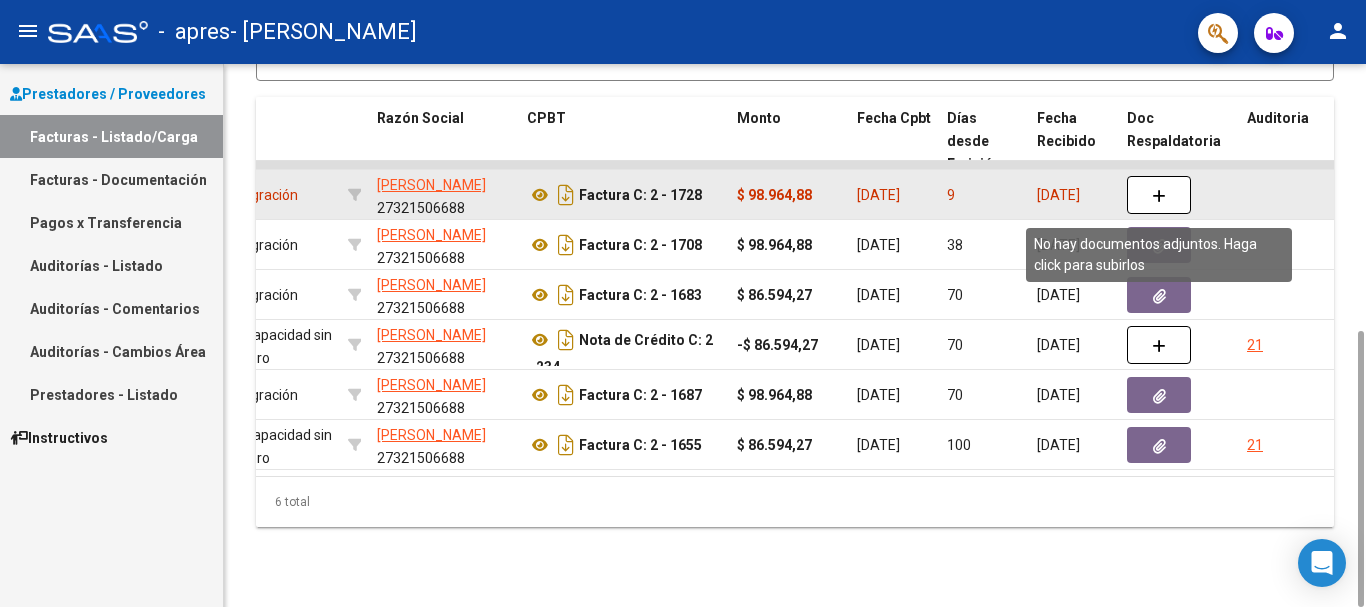 click 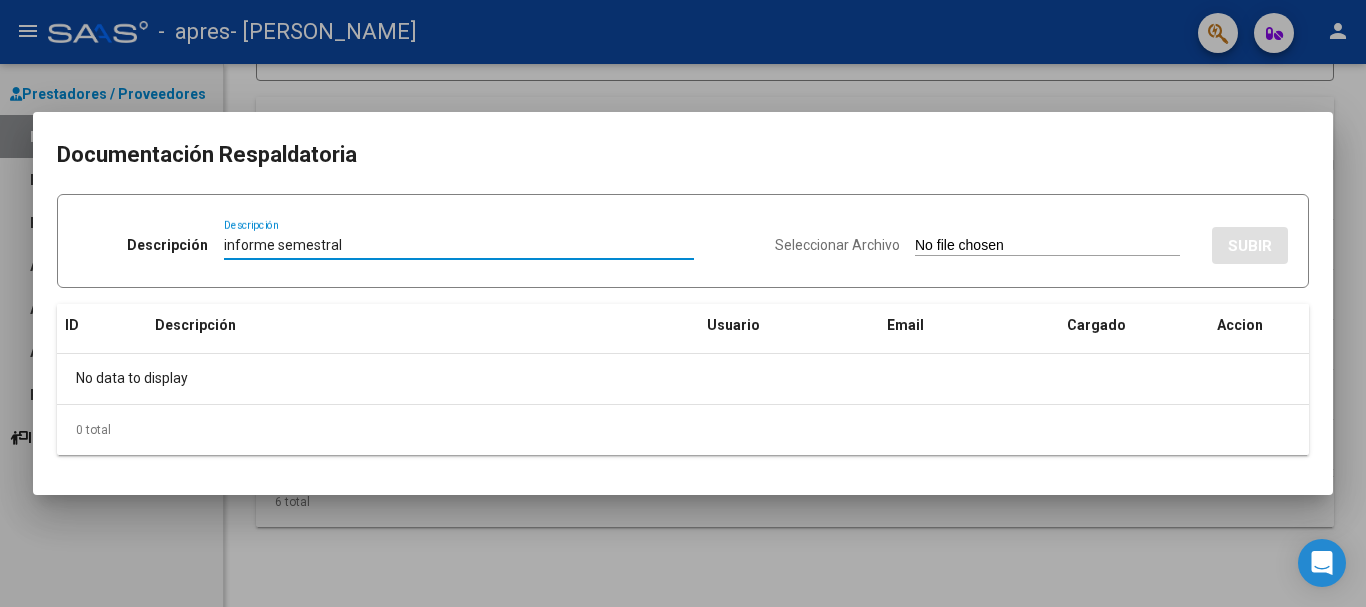 type on "informe semestral" 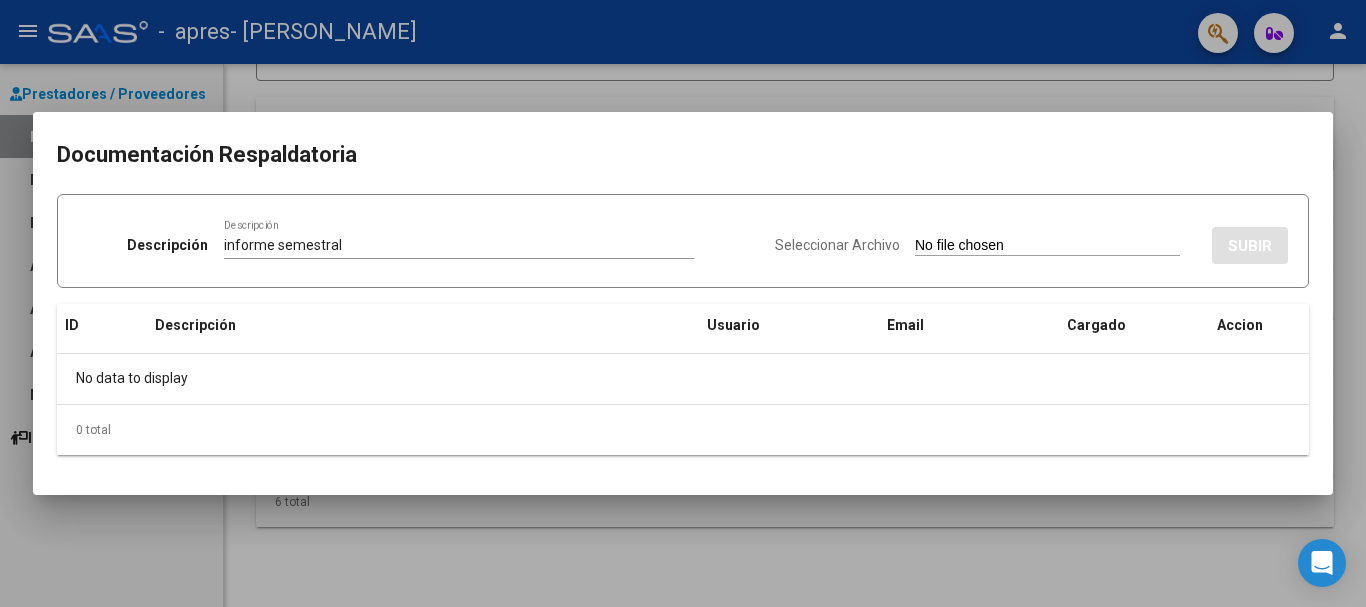 click on "Seleccionar Archivo" at bounding box center [1047, 246] 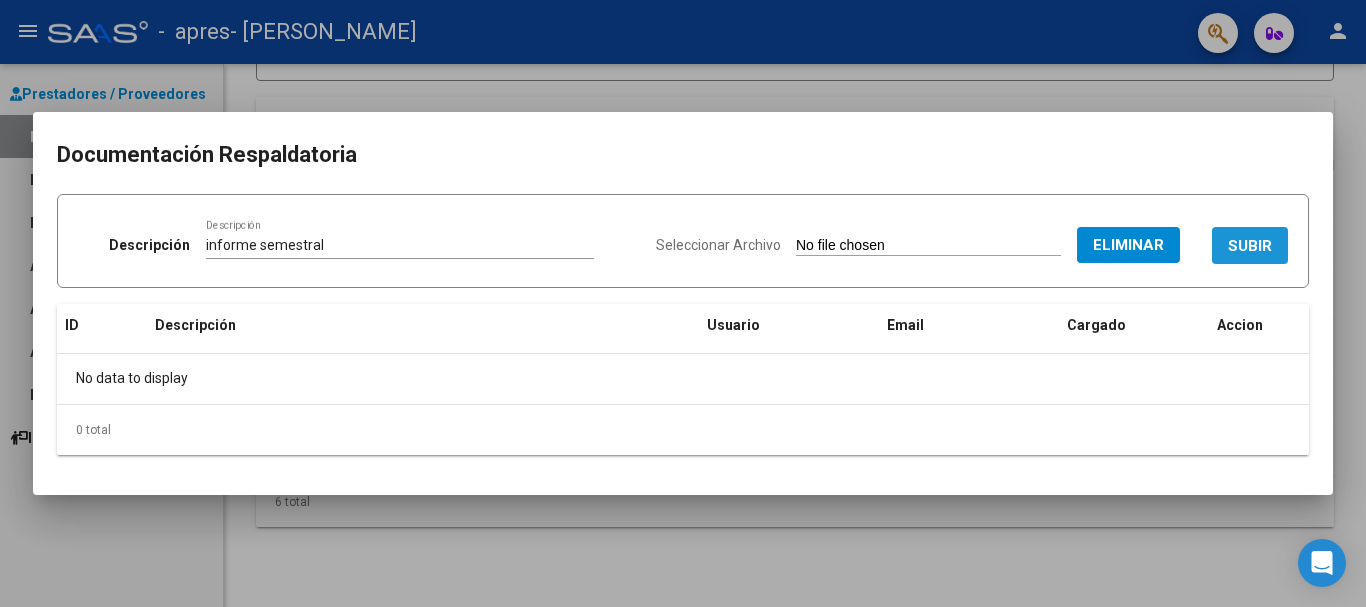 click on "SUBIR" at bounding box center [1250, 246] 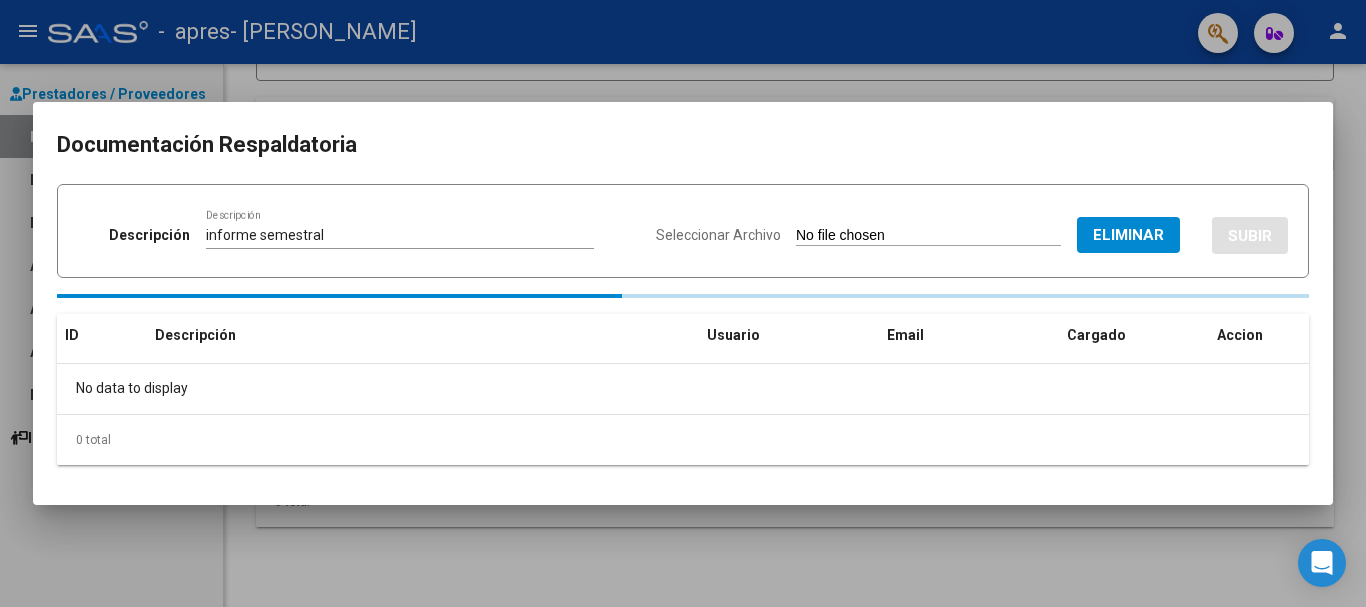 type 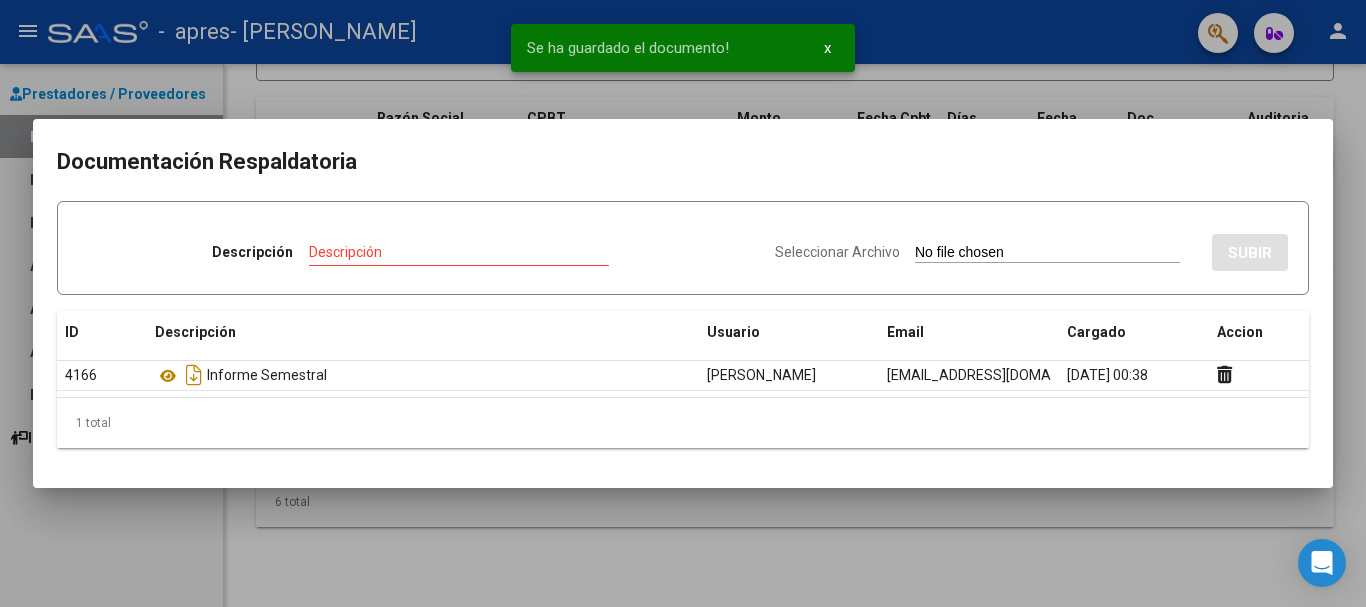 click on "Descripción" at bounding box center (459, 252) 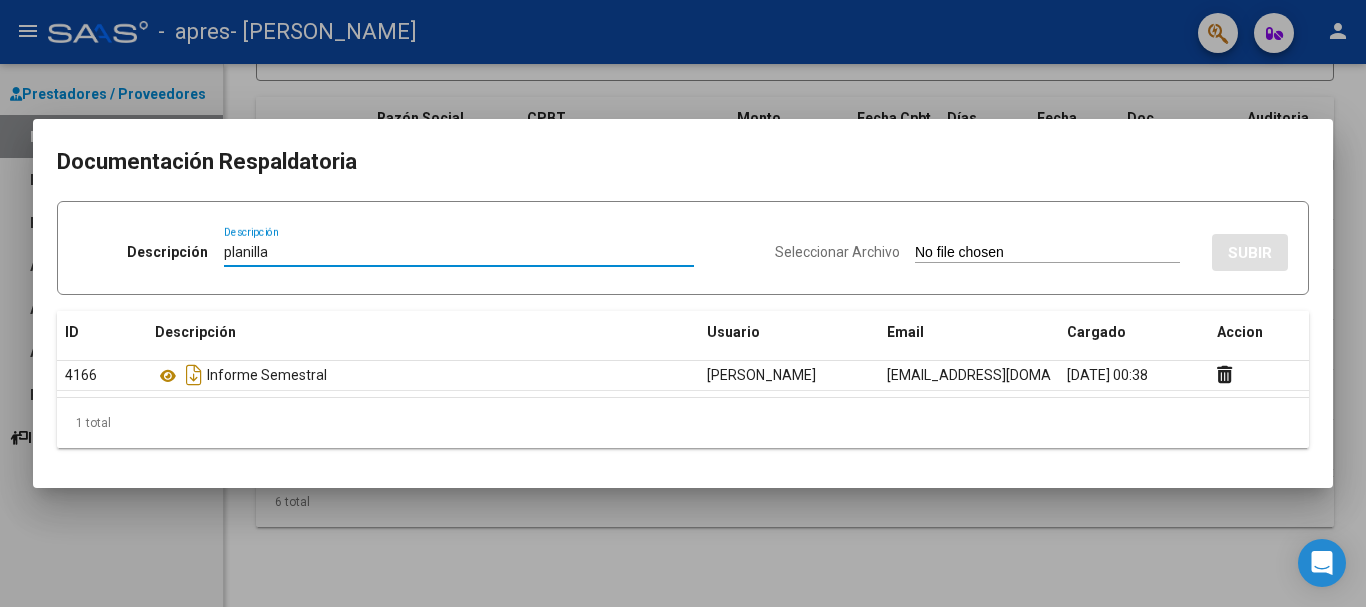 type on "planilla" 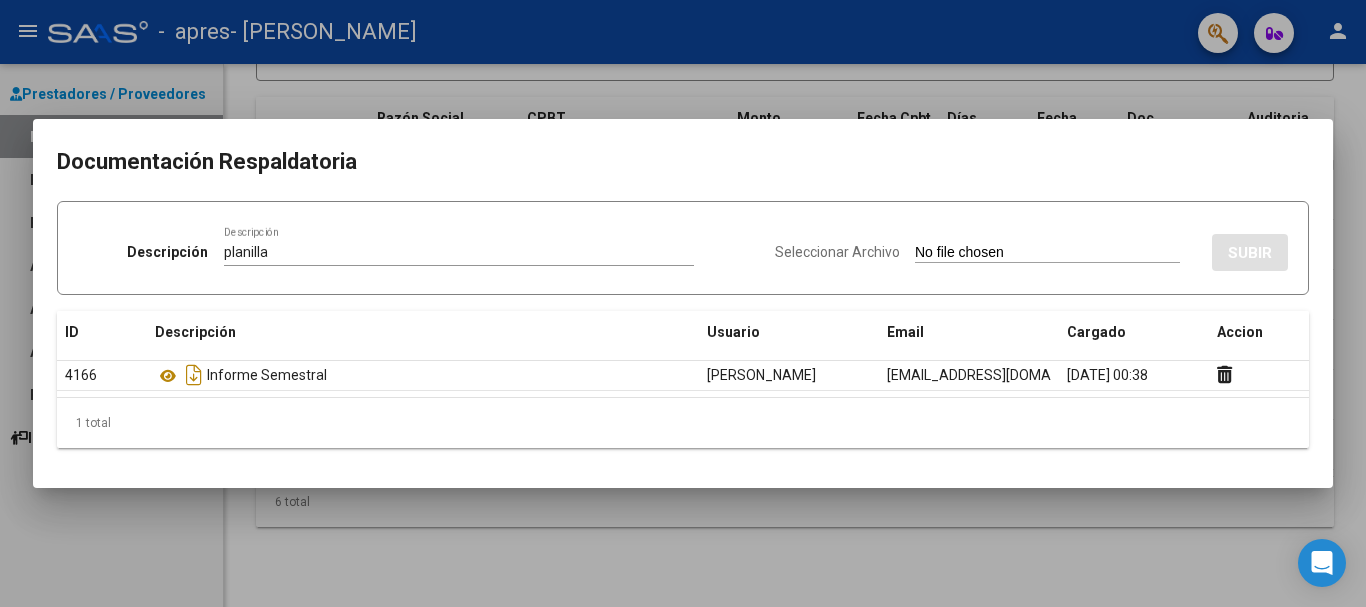 click on "Seleccionar Archivo" at bounding box center (1047, 253) 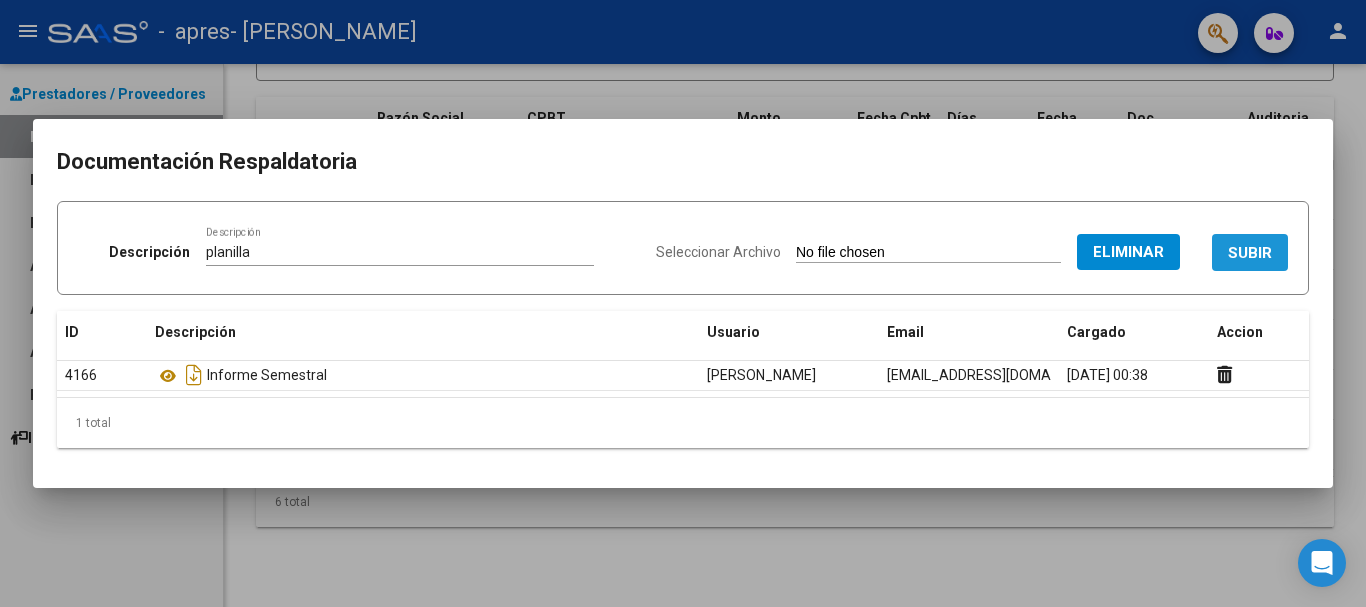 click on "SUBIR" at bounding box center (1250, 253) 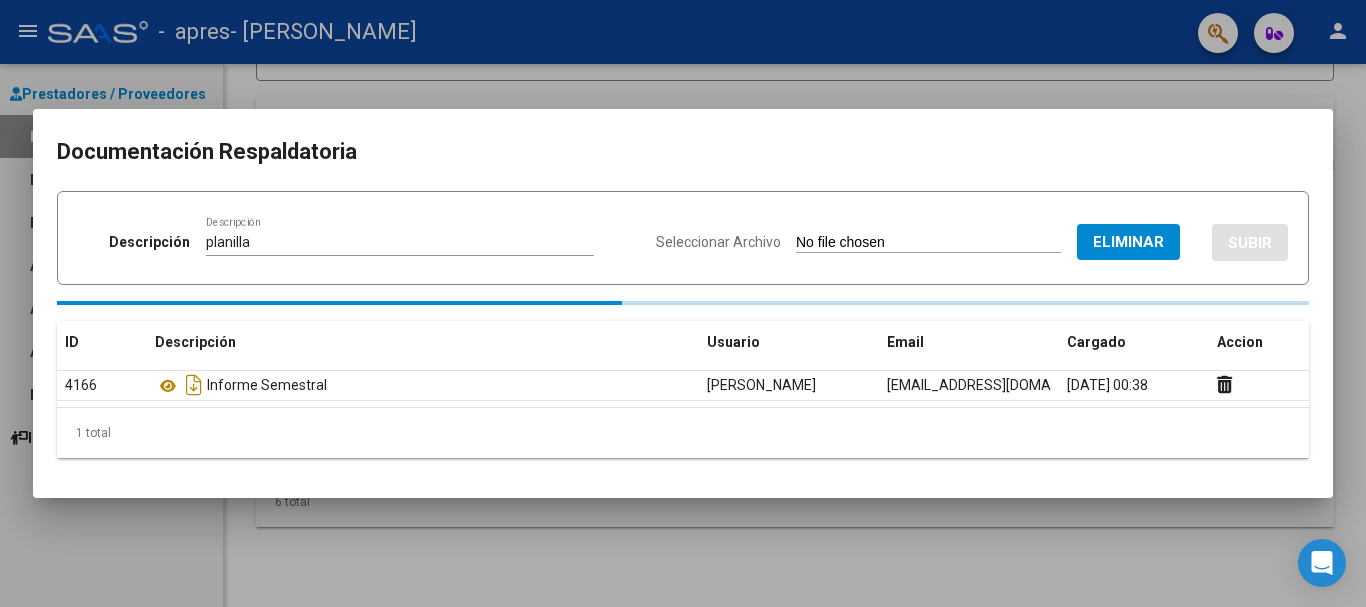 type 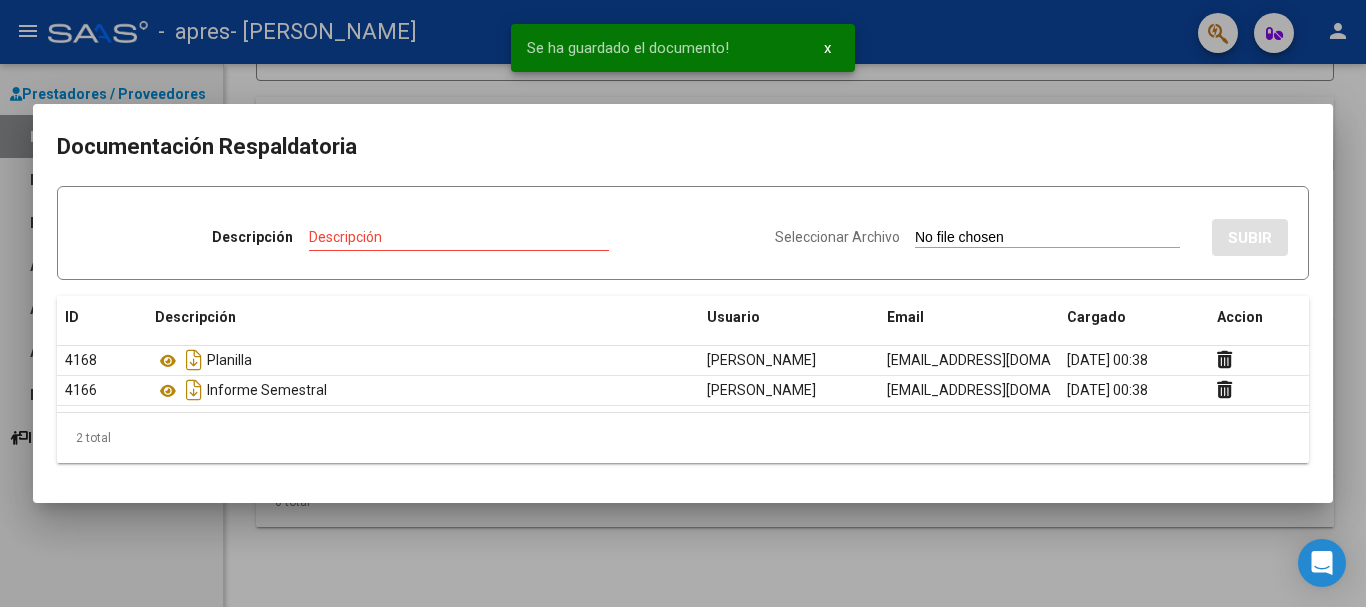 click at bounding box center (683, 303) 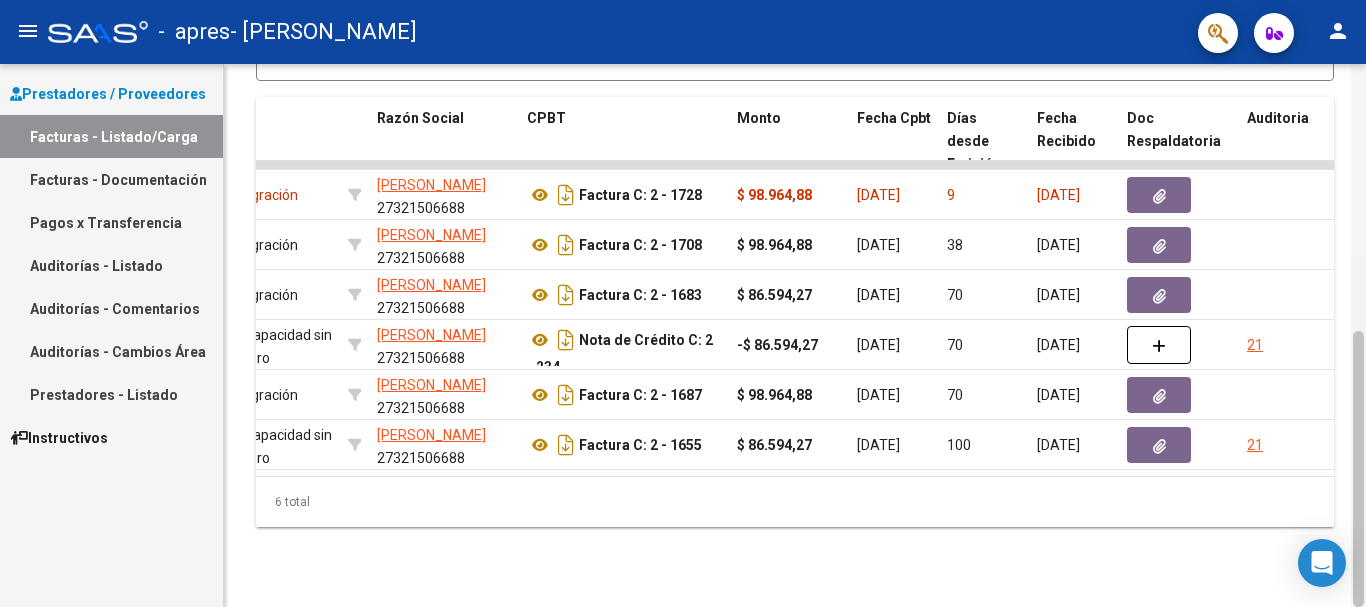 drag, startPoint x: 1365, startPoint y: 400, endPoint x: 1359, endPoint y: 360, distance: 40.4475 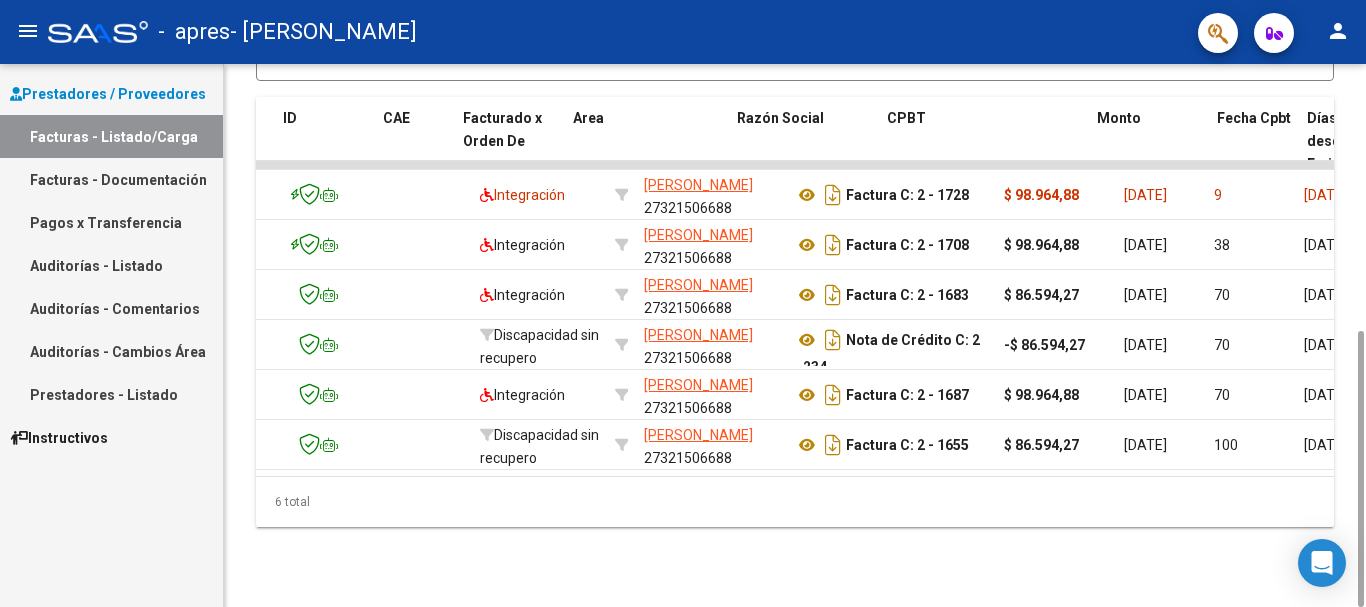 scroll, scrollTop: 0, scrollLeft: 0, axis: both 